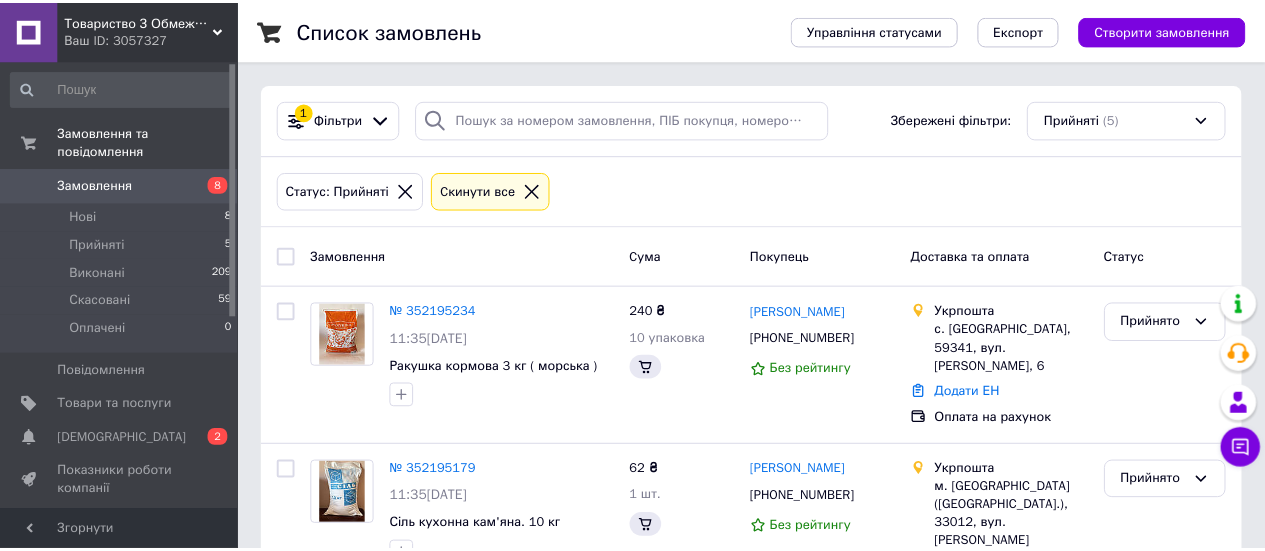 scroll, scrollTop: 78, scrollLeft: 0, axis: vertical 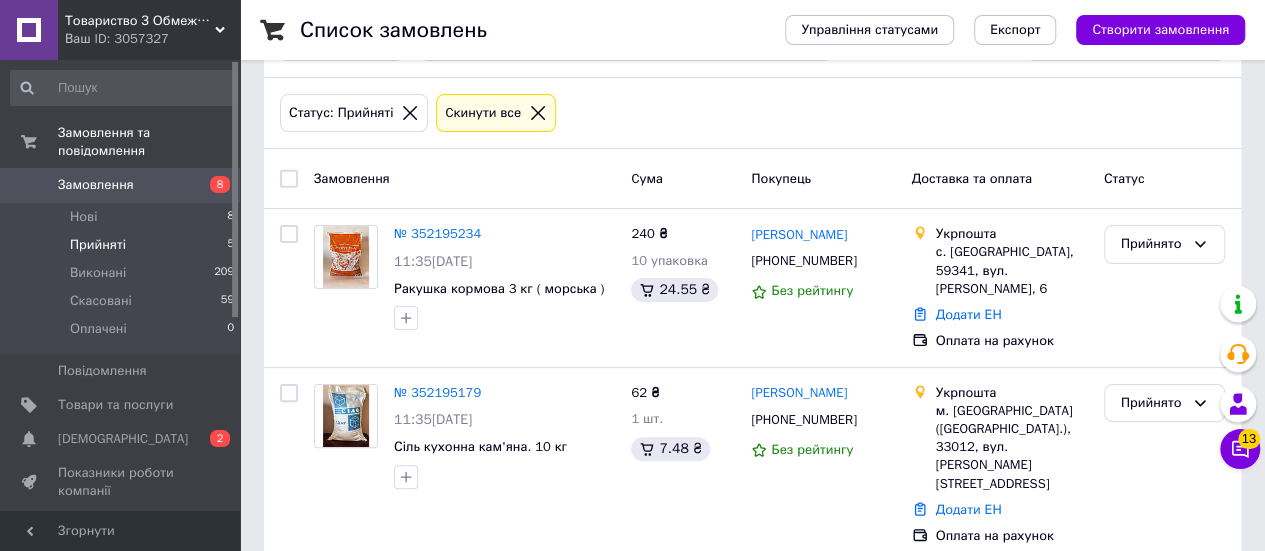 click on "Прийняті 5" at bounding box center (123, 245) 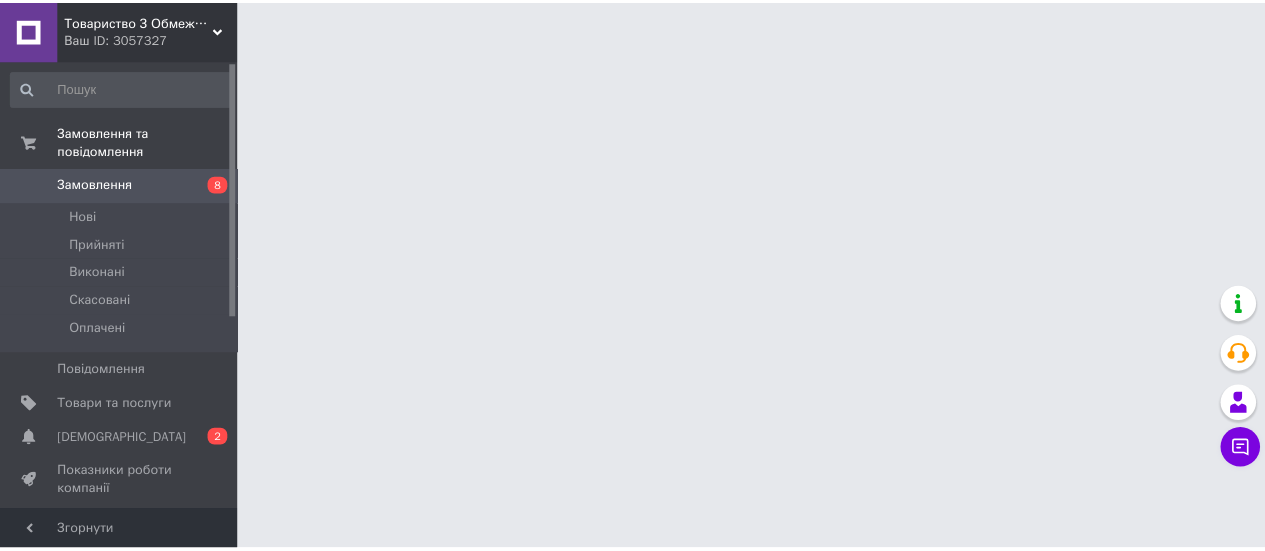 scroll, scrollTop: 0, scrollLeft: 0, axis: both 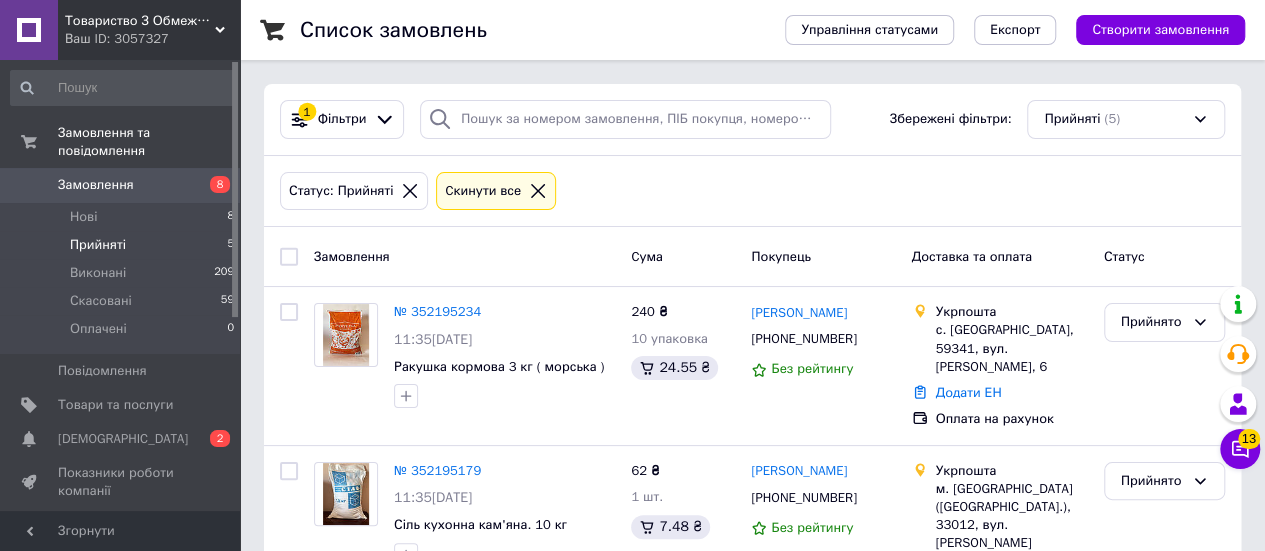 click on "Прийняті 5" at bounding box center (123, 245) 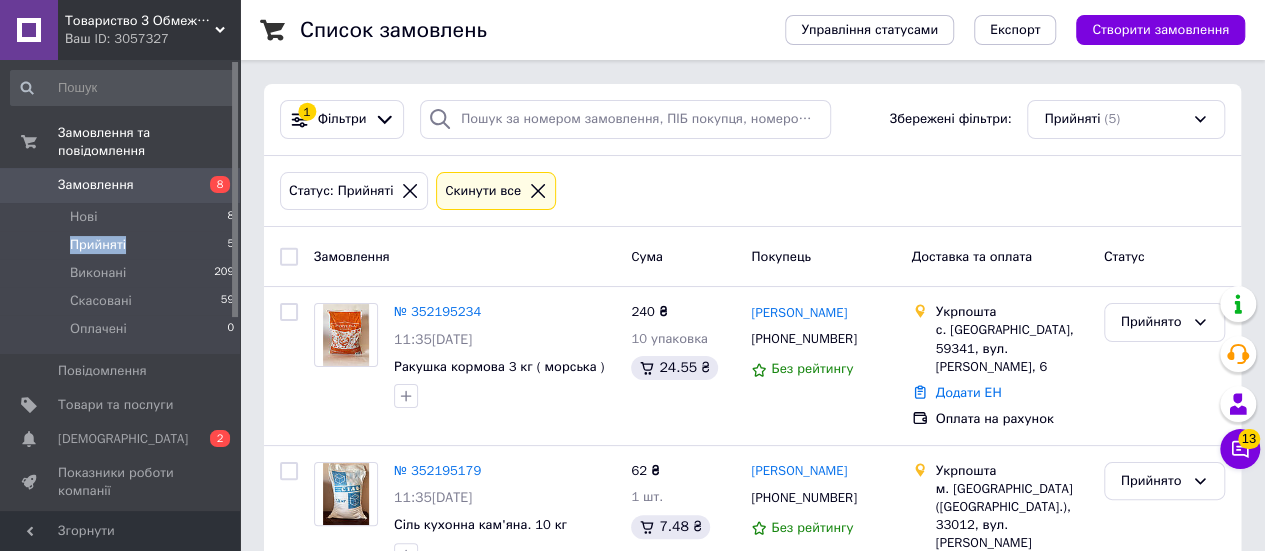 click on "Прийняті" at bounding box center (98, 245) 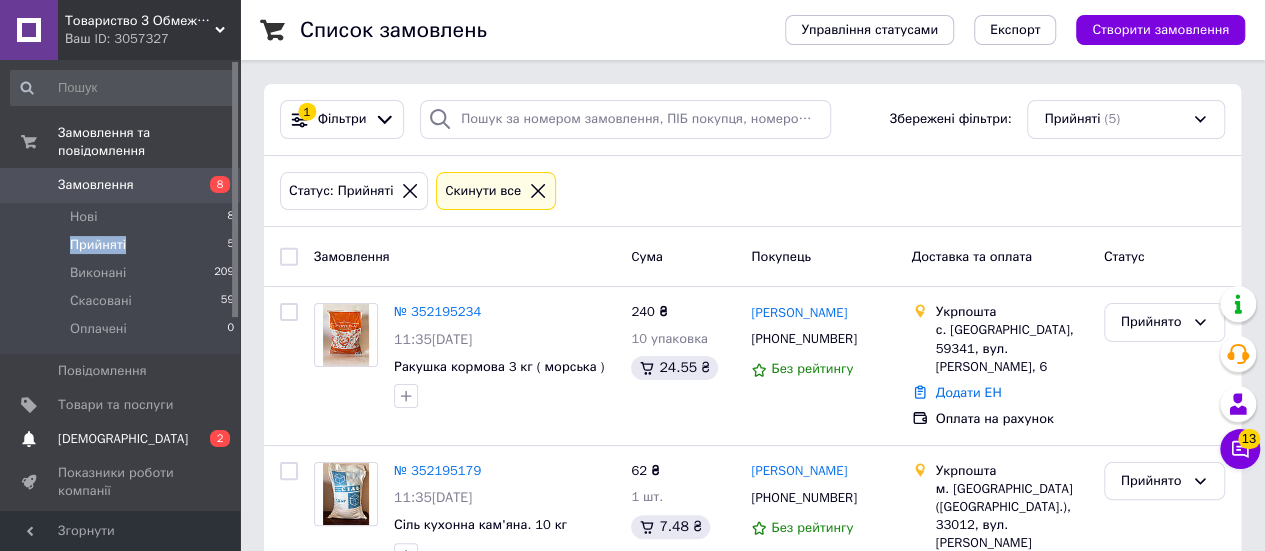 click on "[DEMOGRAPHIC_DATA]" at bounding box center (121, 439) 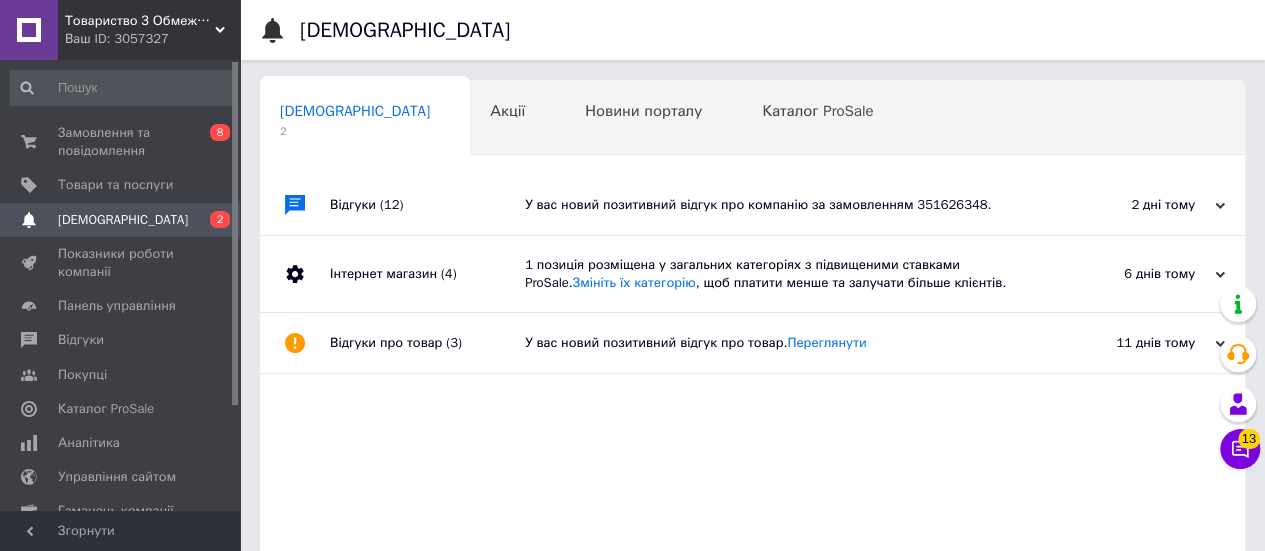 click on "У вас новий позитивний відгук про компанію за замовленням 351626348." at bounding box center (775, 205) 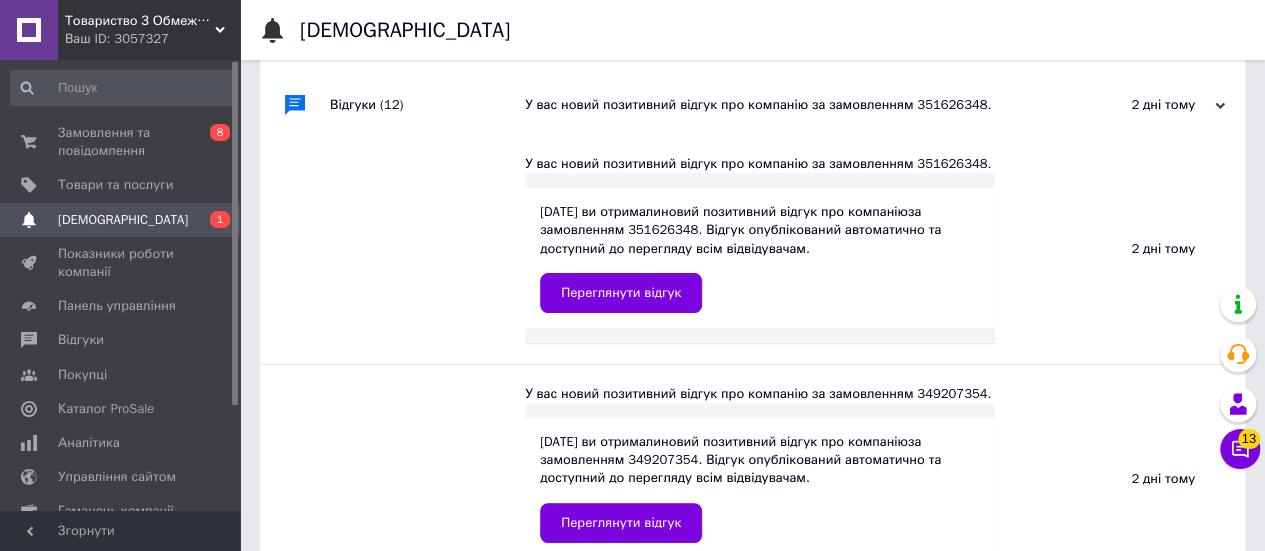 scroll, scrollTop: 200, scrollLeft: 0, axis: vertical 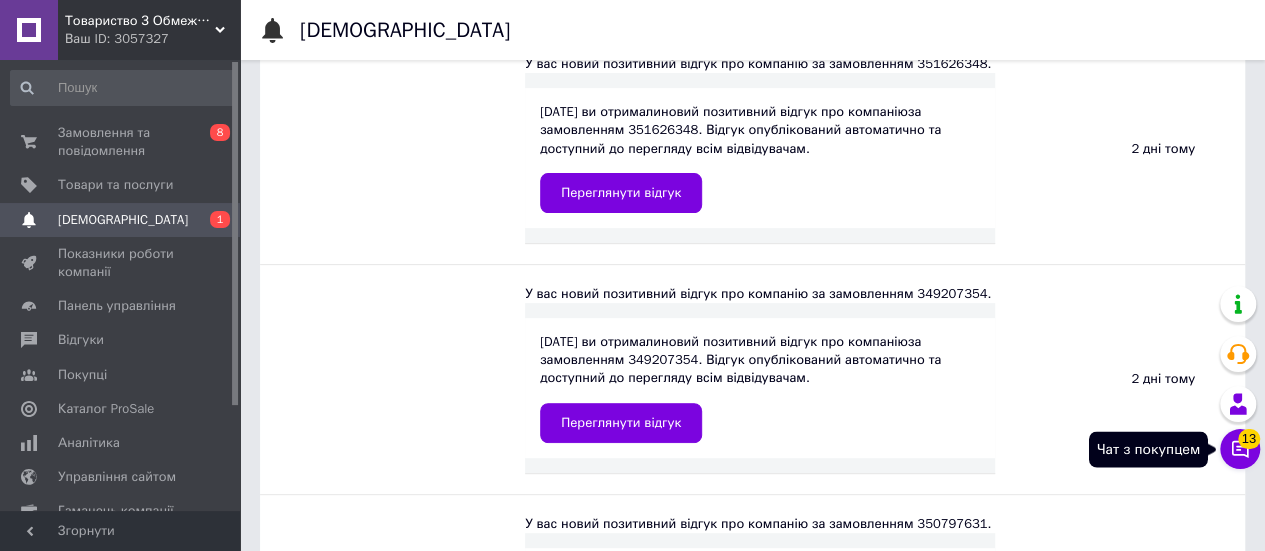 click 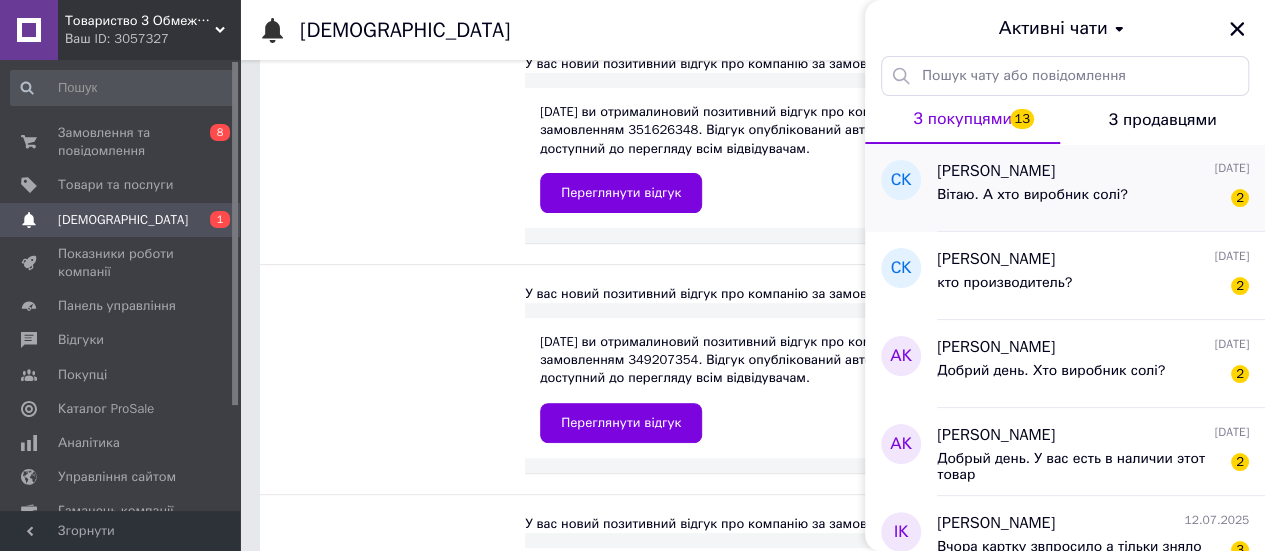 click on "Вітаю. А хто виробник солі?" at bounding box center (1032, 195) 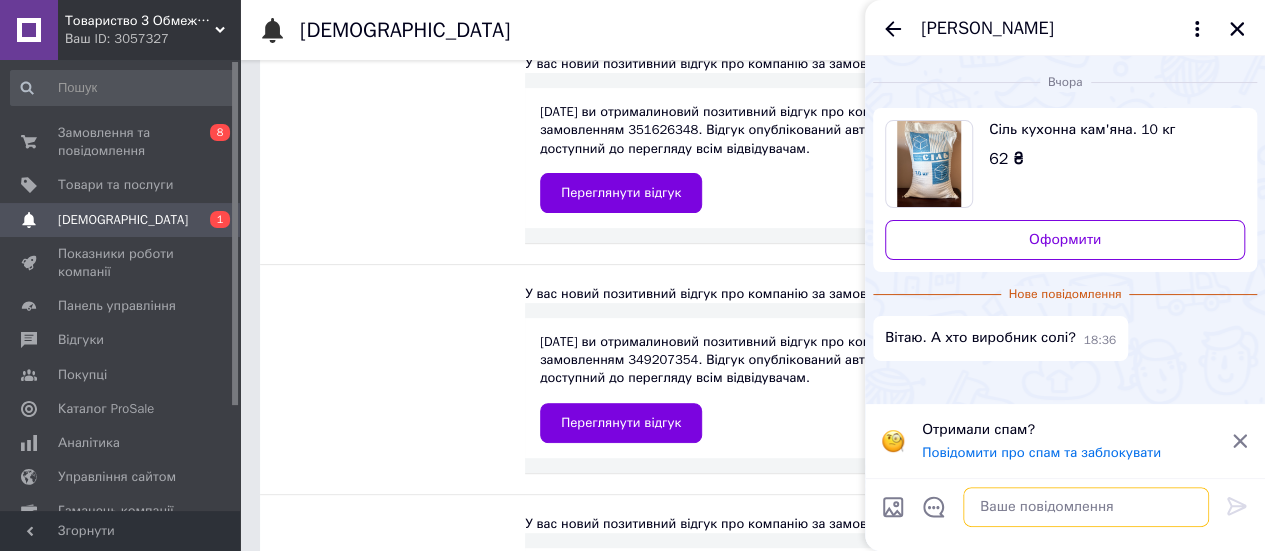 click at bounding box center (1086, 507) 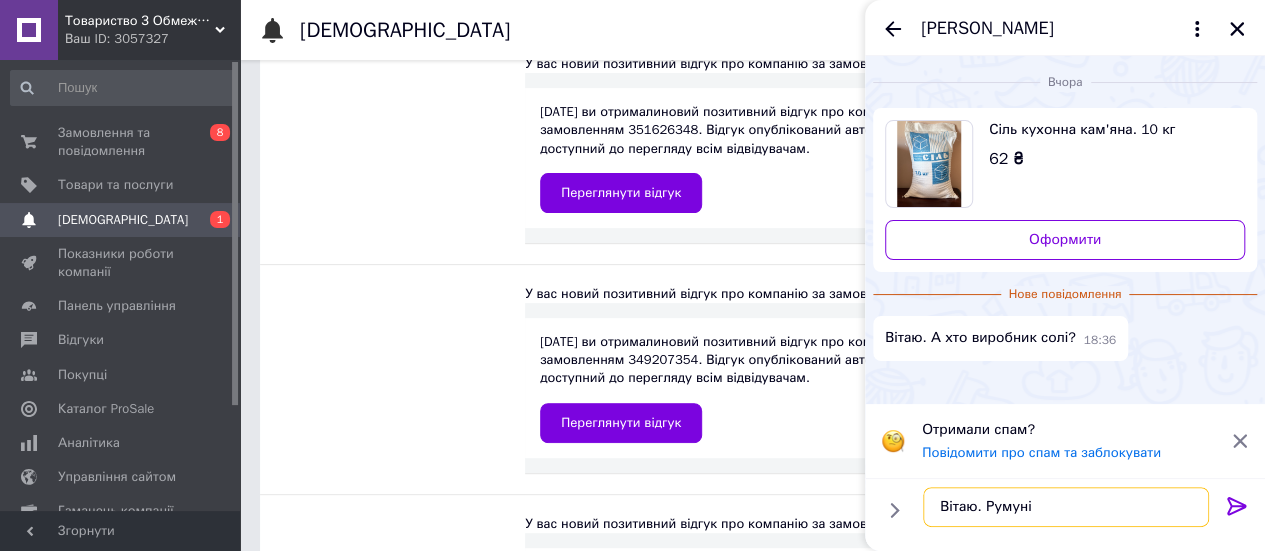 type on "Вітаю. [GEOGRAPHIC_DATA]" 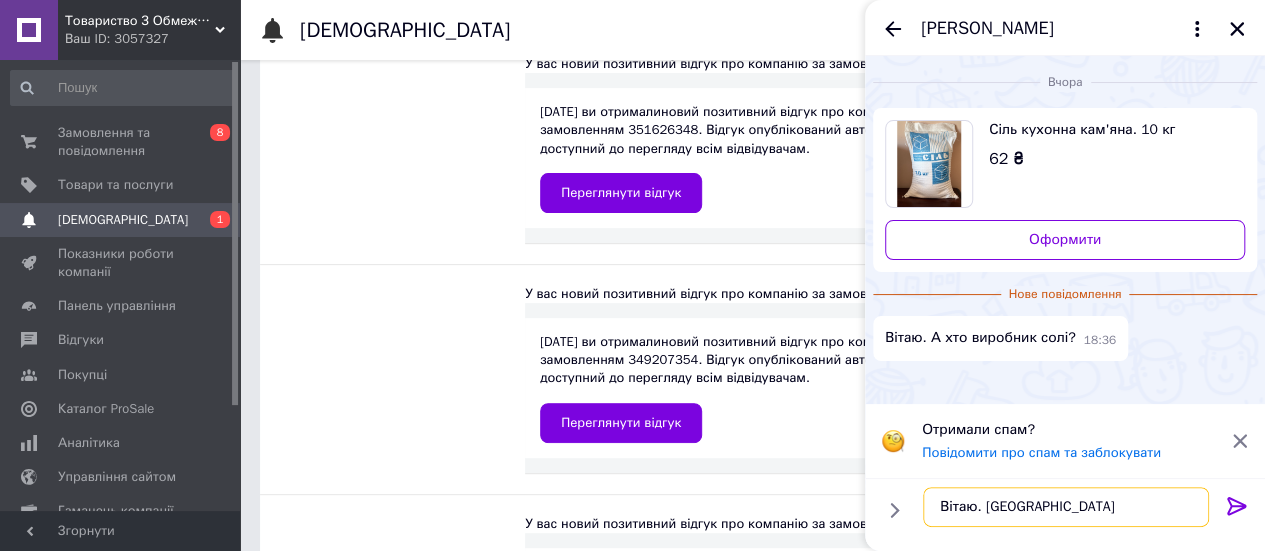 type 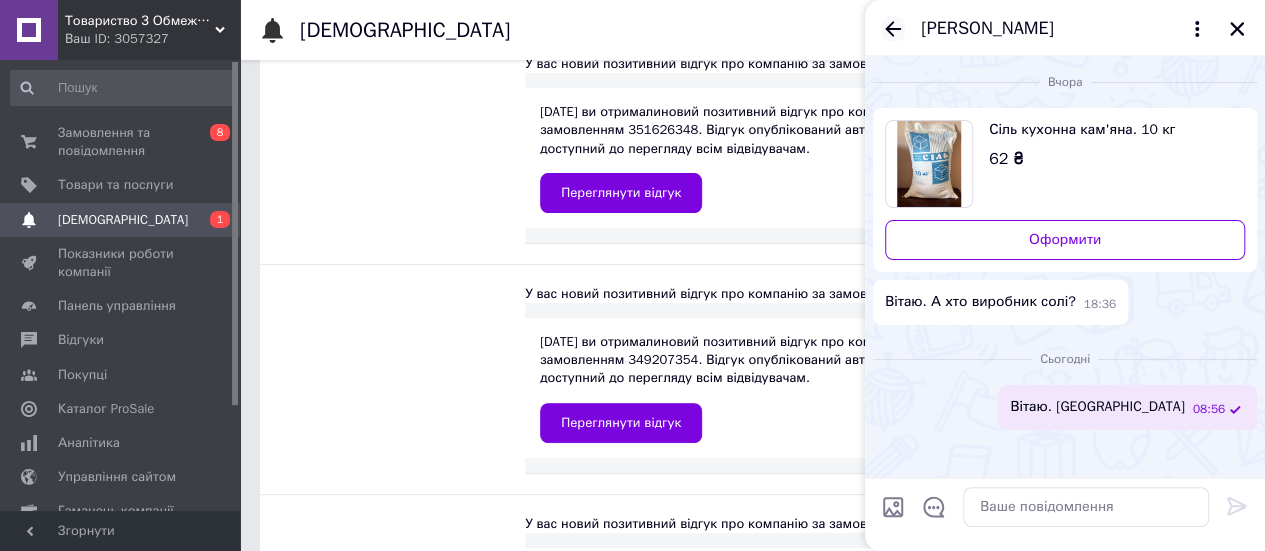 click 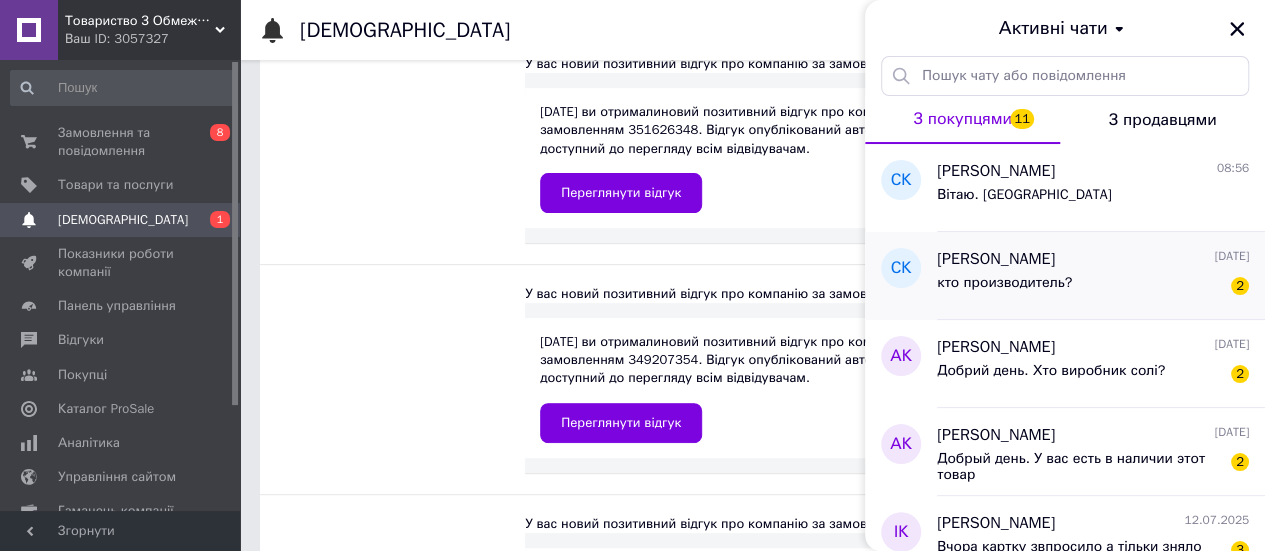 click on "[PERSON_NAME] [DATE]" at bounding box center [1093, 259] 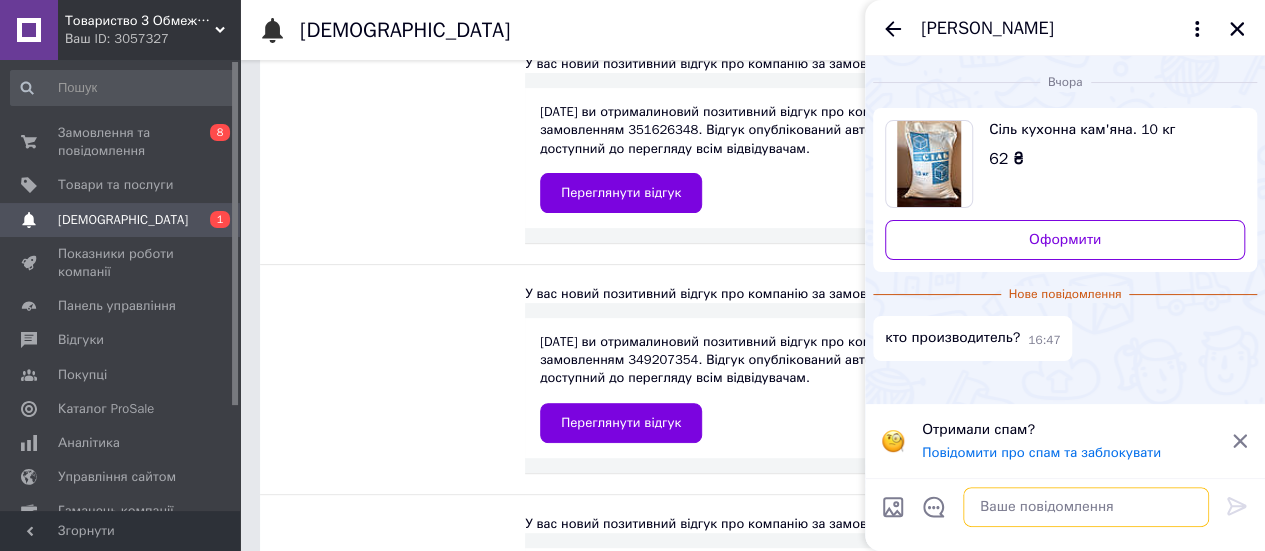 click at bounding box center (1086, 507) 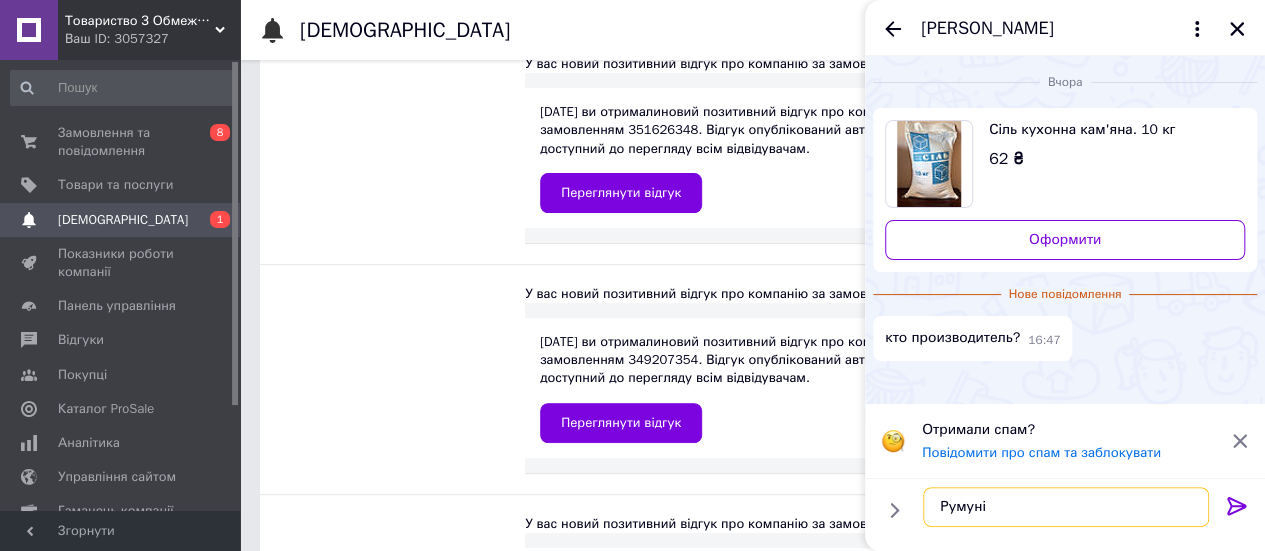type on "Румунія" 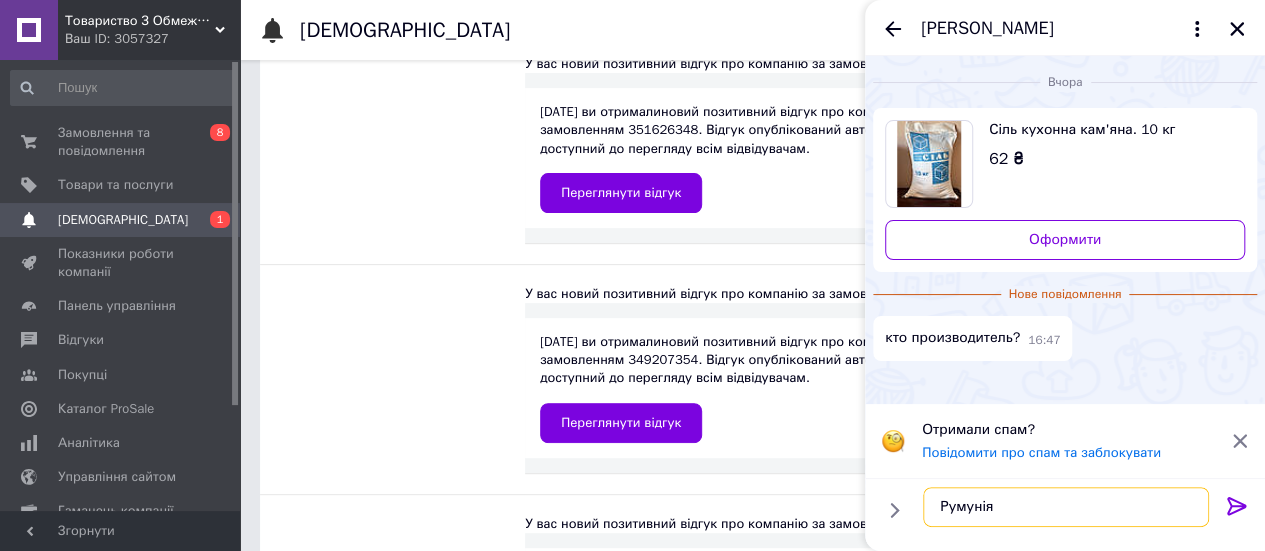 type 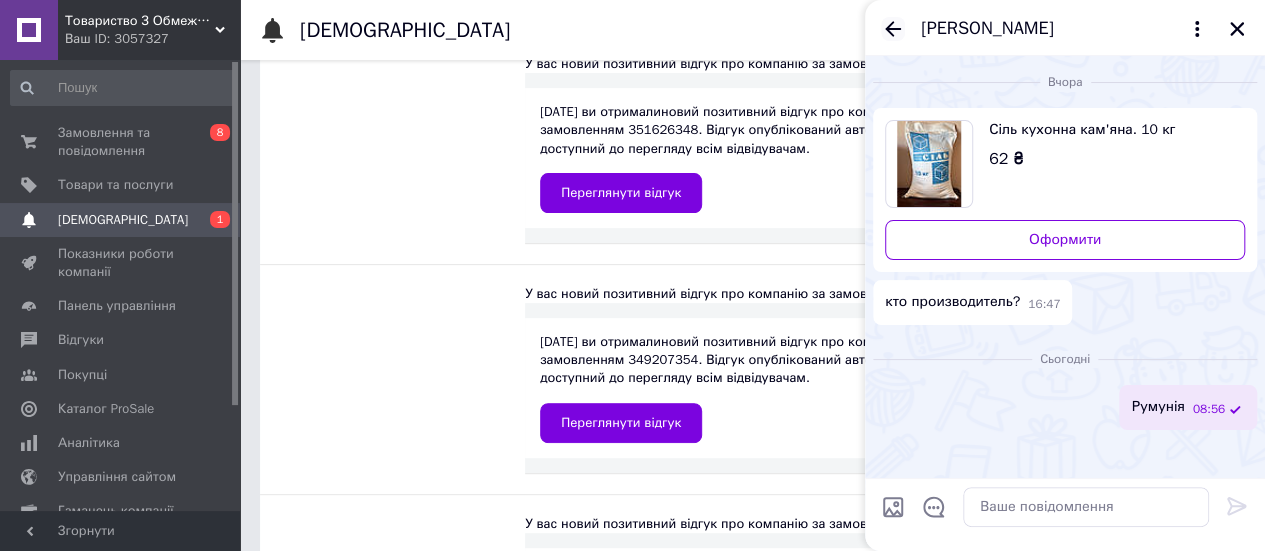 click 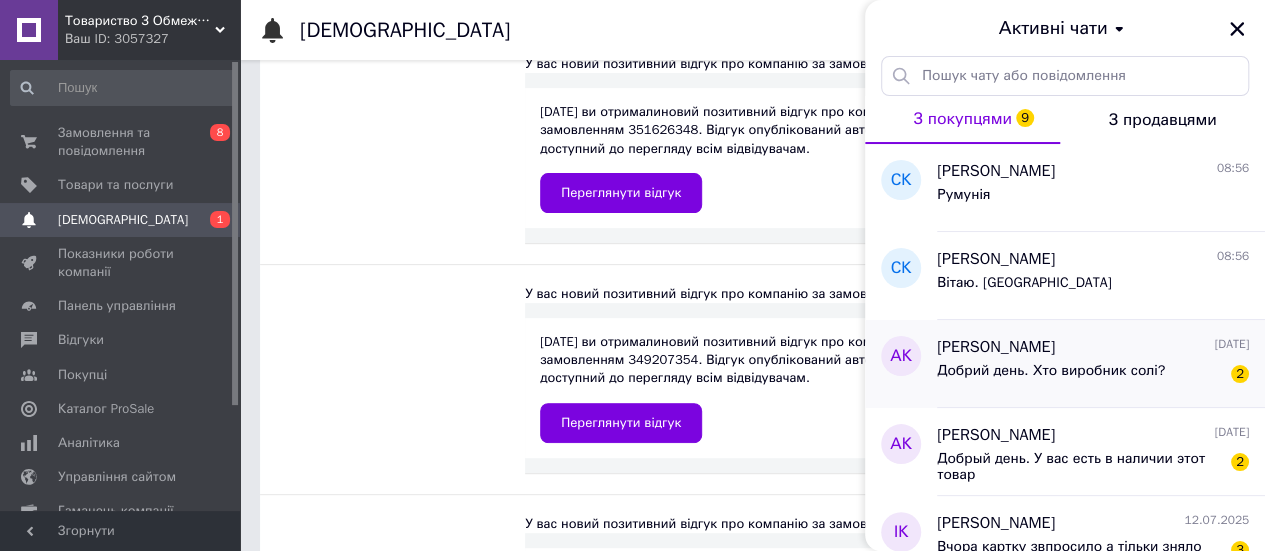 click on "Добрий день. Хто виробник солі?" at bounding box center [1051, 371] 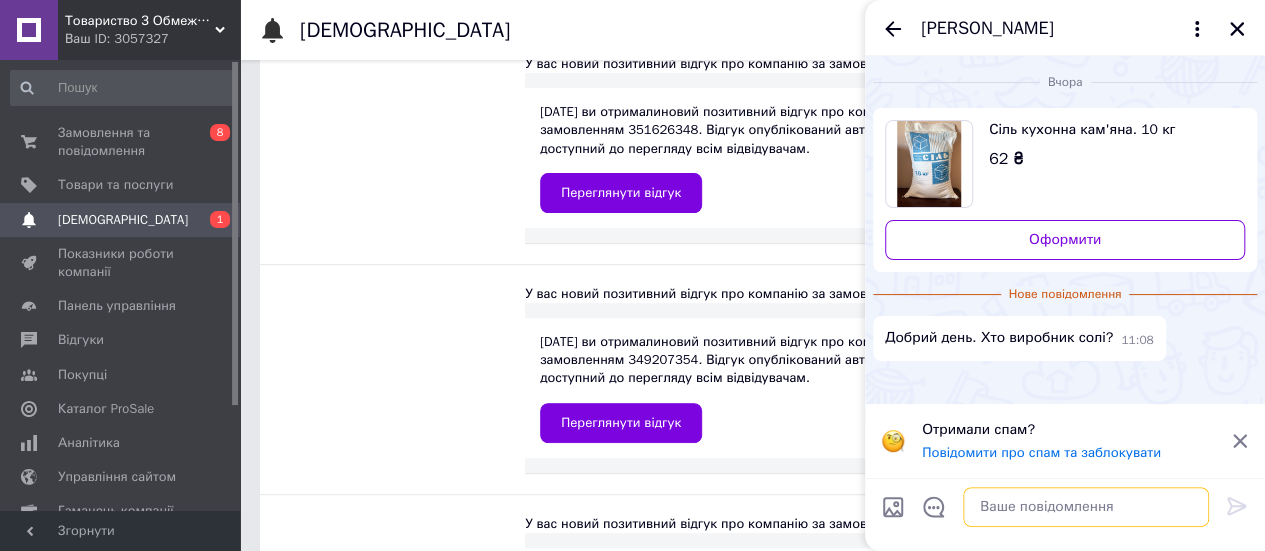 click at bounding box center [1086, 507] 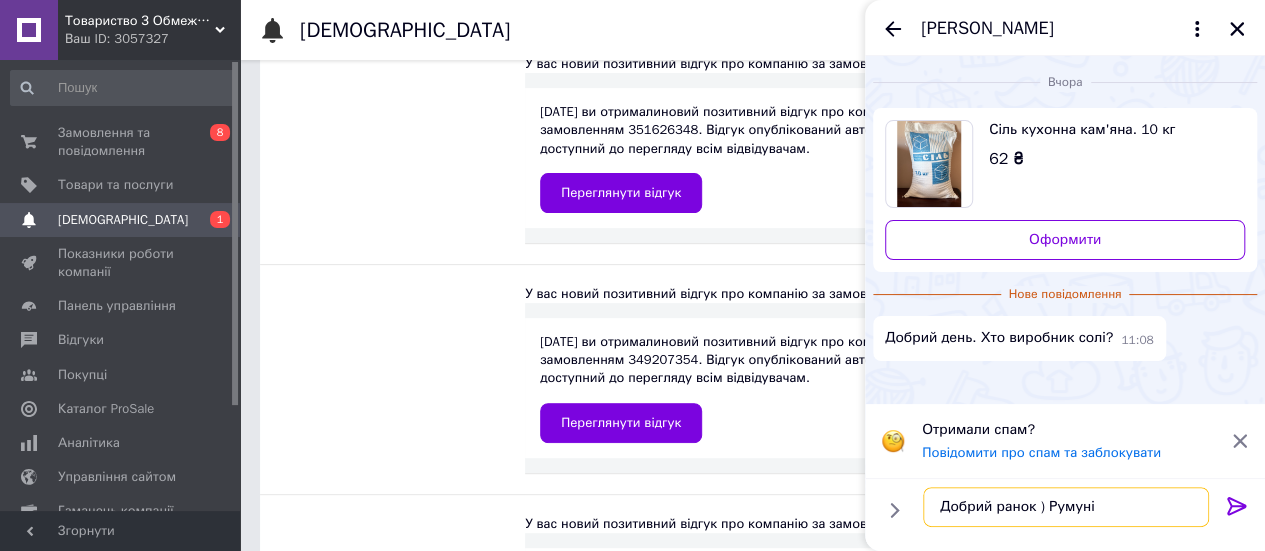 type on "Добрий ранок ) [GEOGRAPHIC_DATA]" 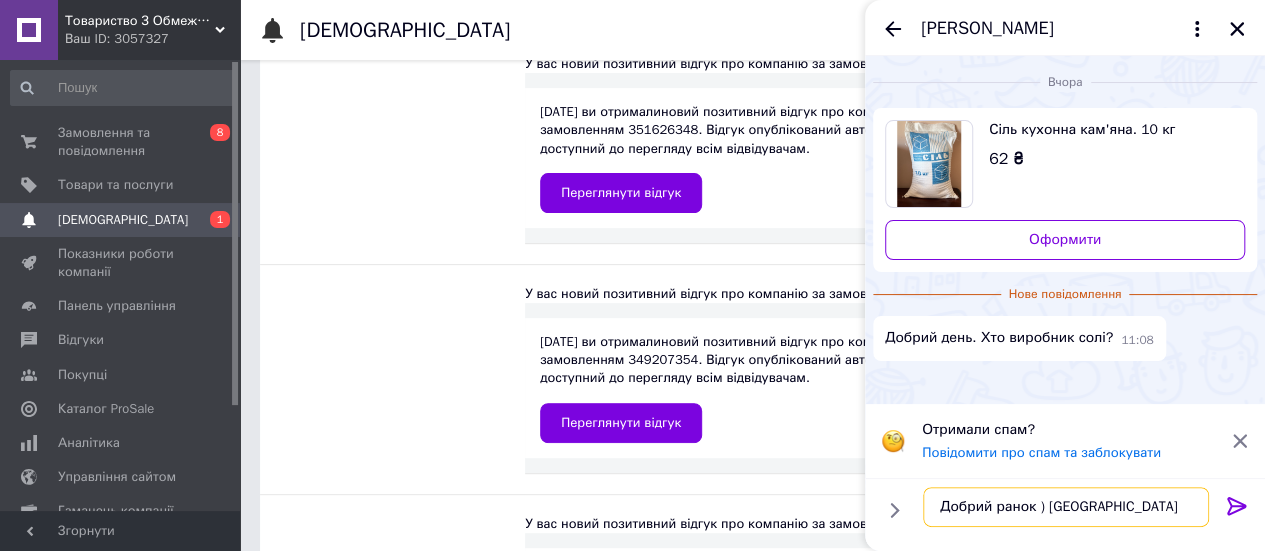type 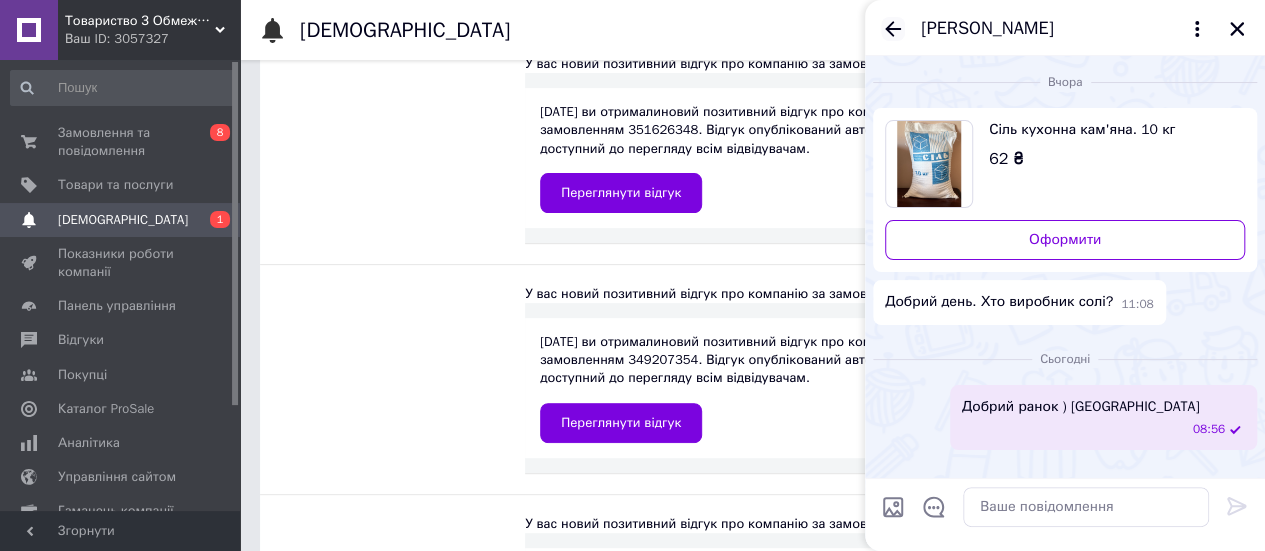 click 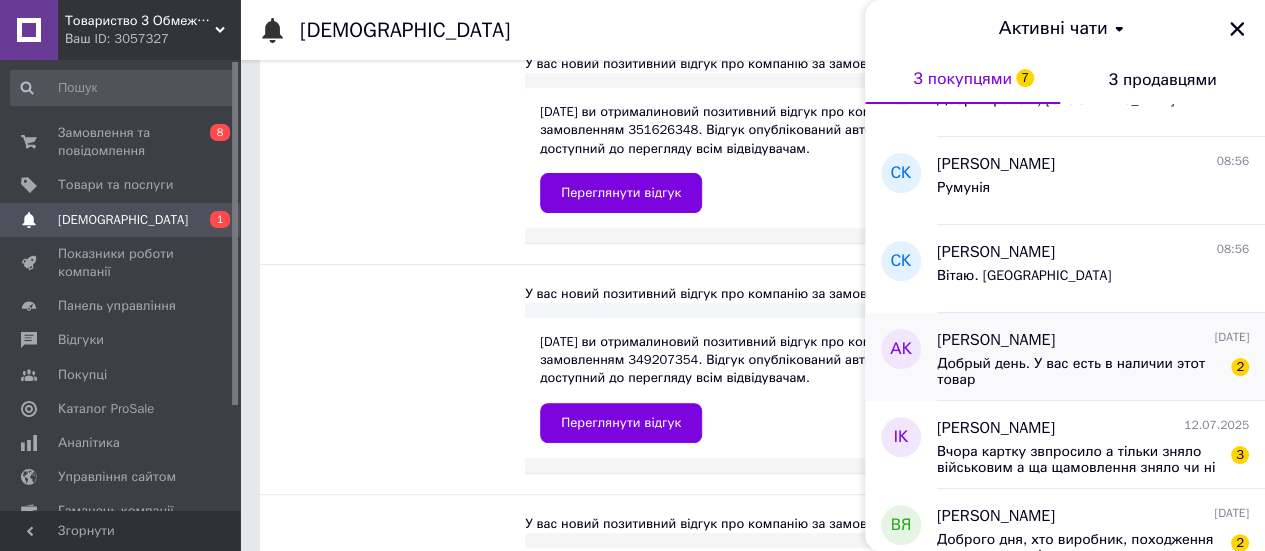 scroll, scrollTop: 100, scrollLeft: 0, axis: vertical 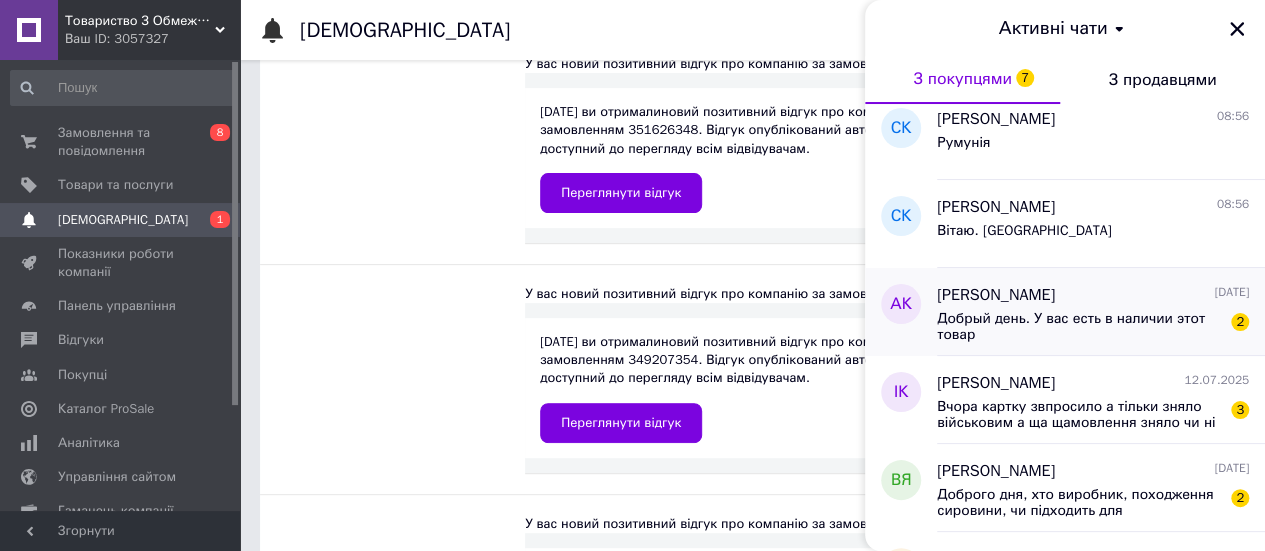 click on "Добрый день. У вас есть в наличии этот товар" at bounding box center (1079, 327) 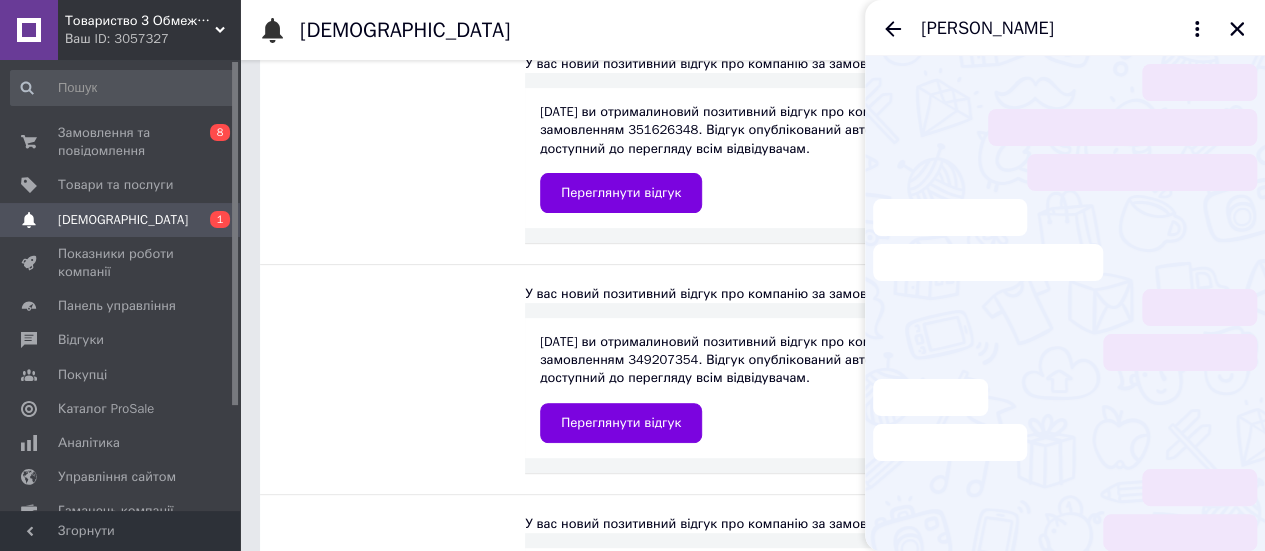 scroll, scrollTop: 4, scrollLeft: 0, axis: vertical 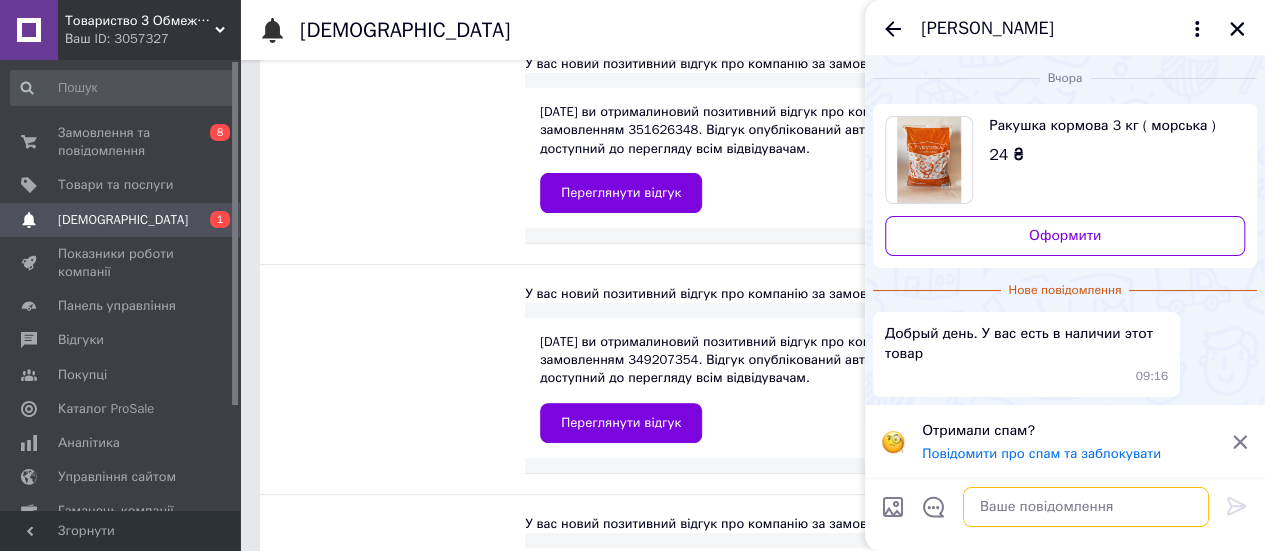 click at bounding box center [1086, 507] 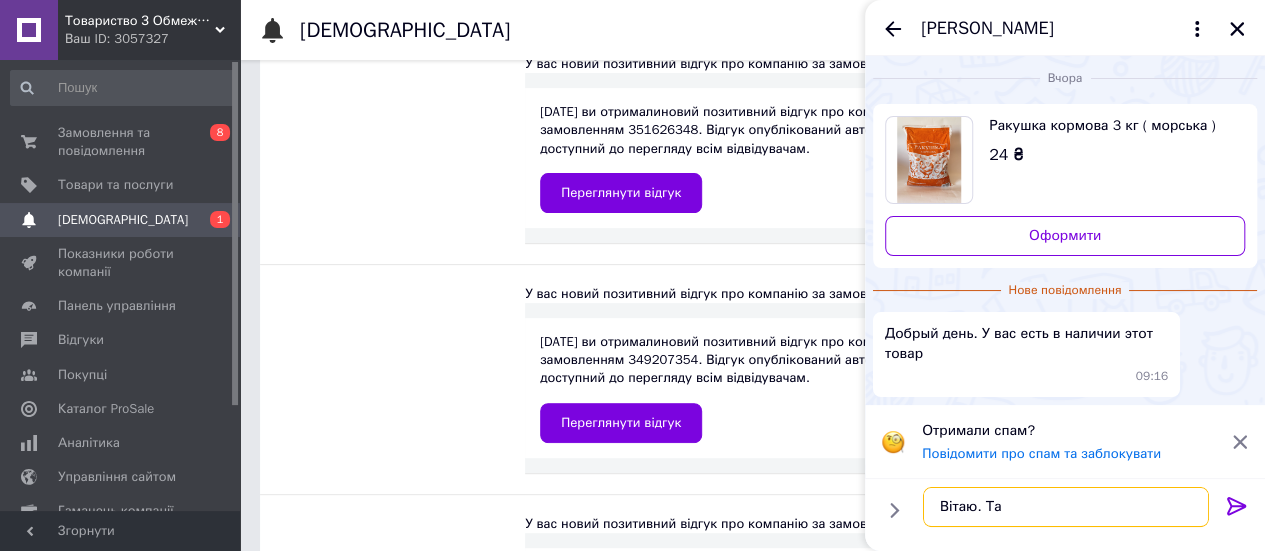 type on "Вітаю. Так" 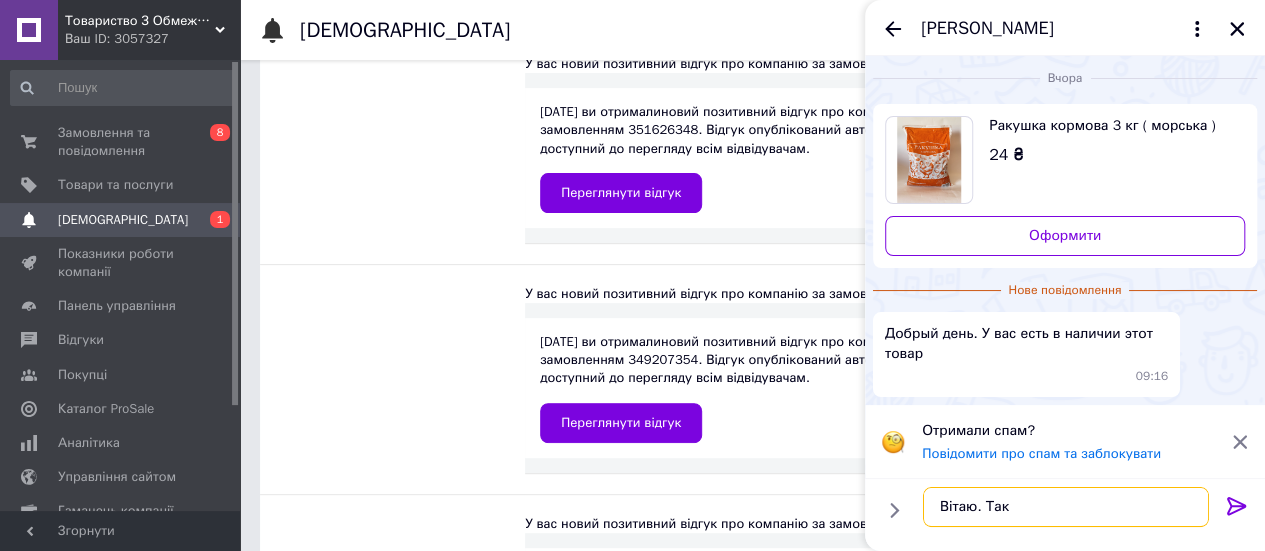type 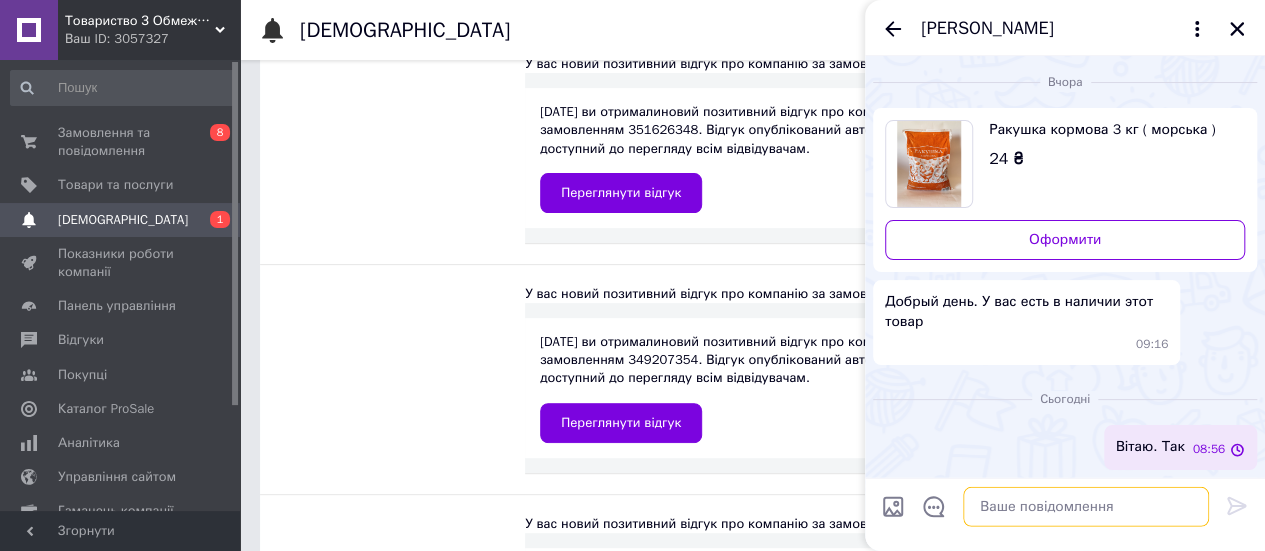 scroll, scrollTop: 0, scrollLeft: 0, axis: both 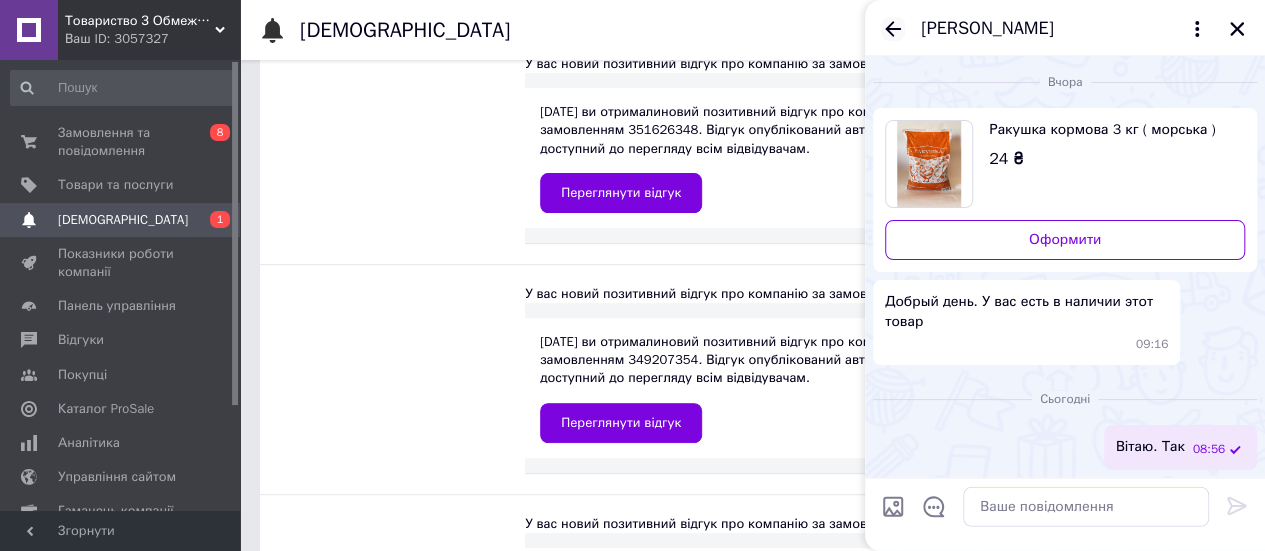 click 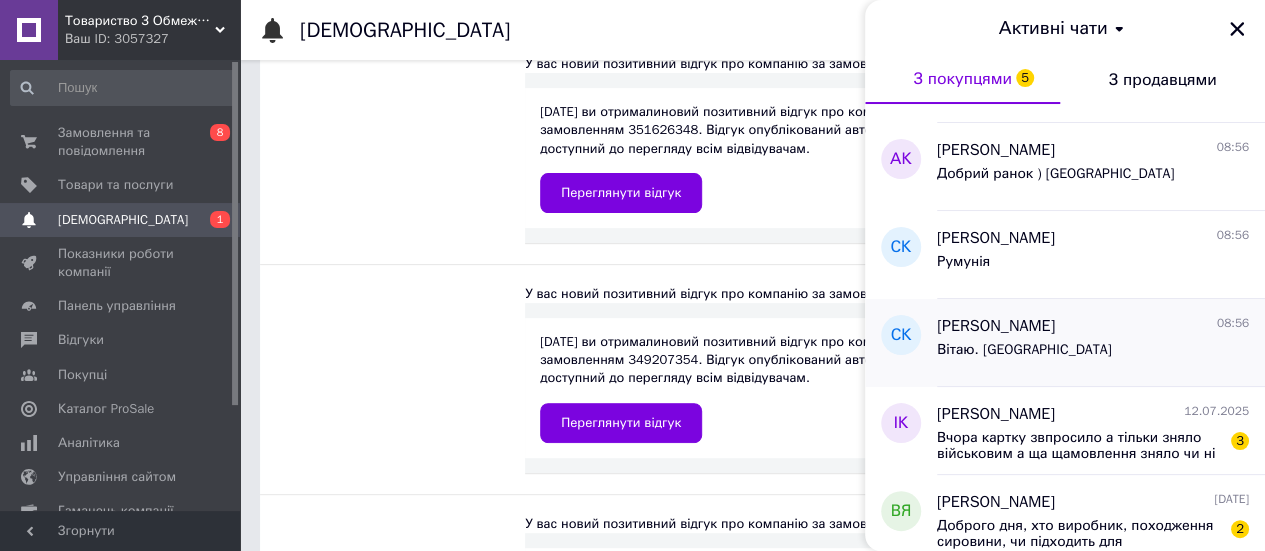 scroll, scrollTop: 100, scrollLeft: 0, axis: vertical 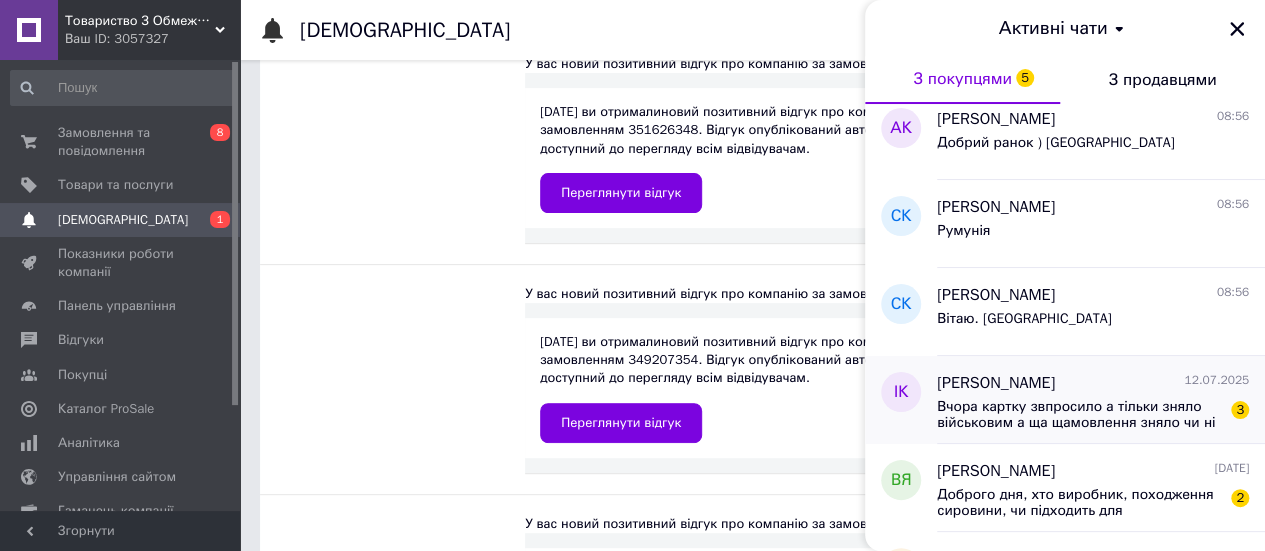 click on "Вчора картку звпросило а тільки зняло військовим а ща щамовлення зняло чи ні ." at bounding box center (1079, 415) 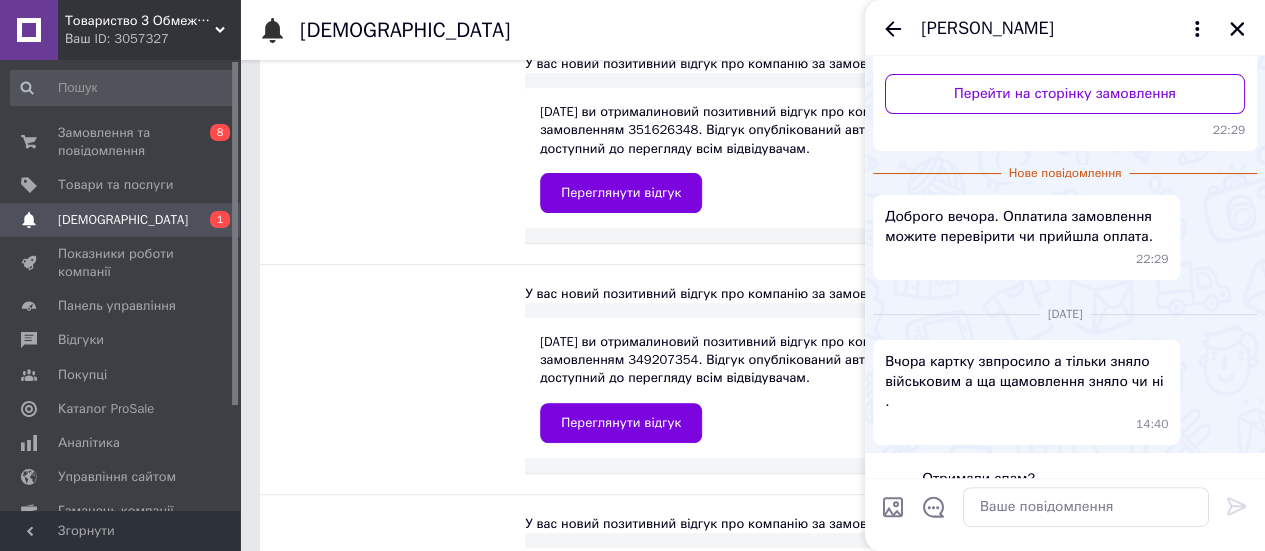 scroll, scrollTop: 281, scrollLeft: 0, axis: vertical 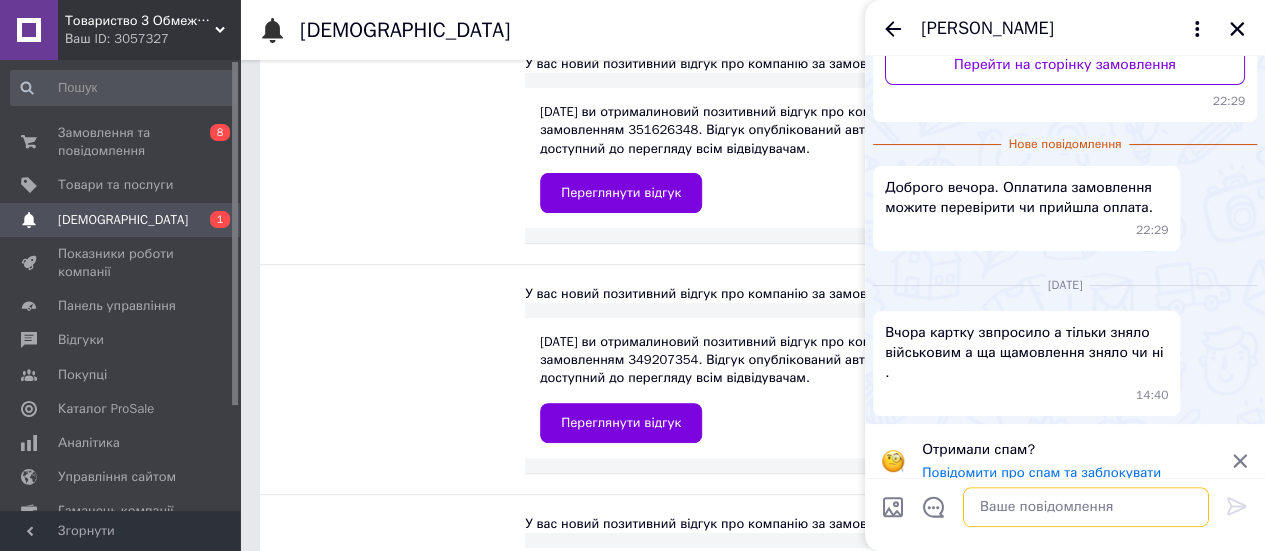 click at bounding box center [1086, 507] 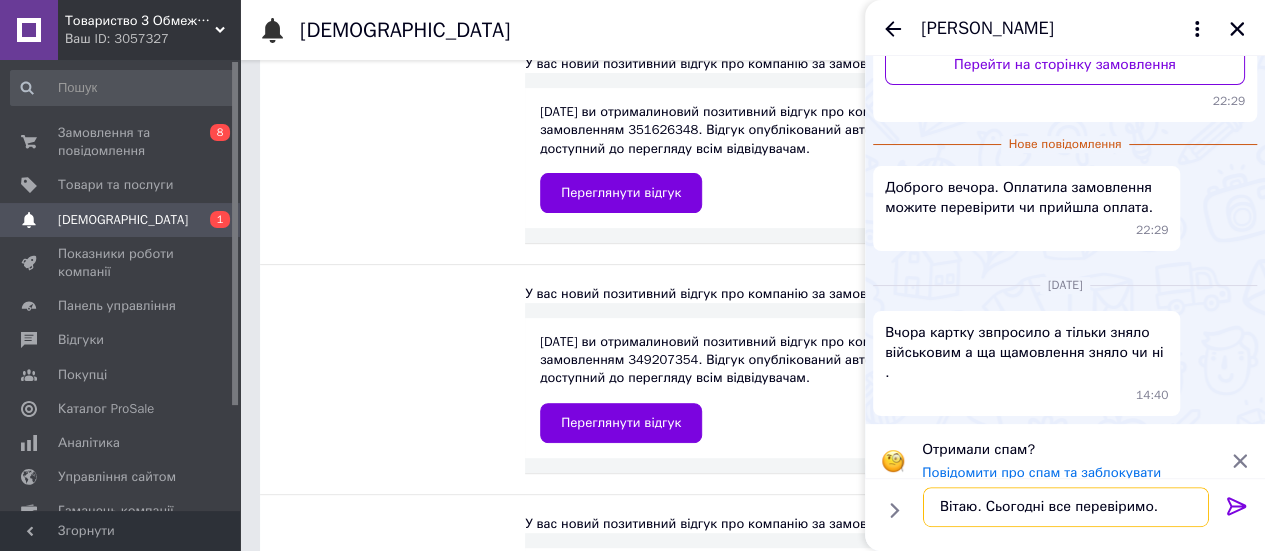 scroll, scrollTop: 12, scrollLeft: 0, axis: vertical 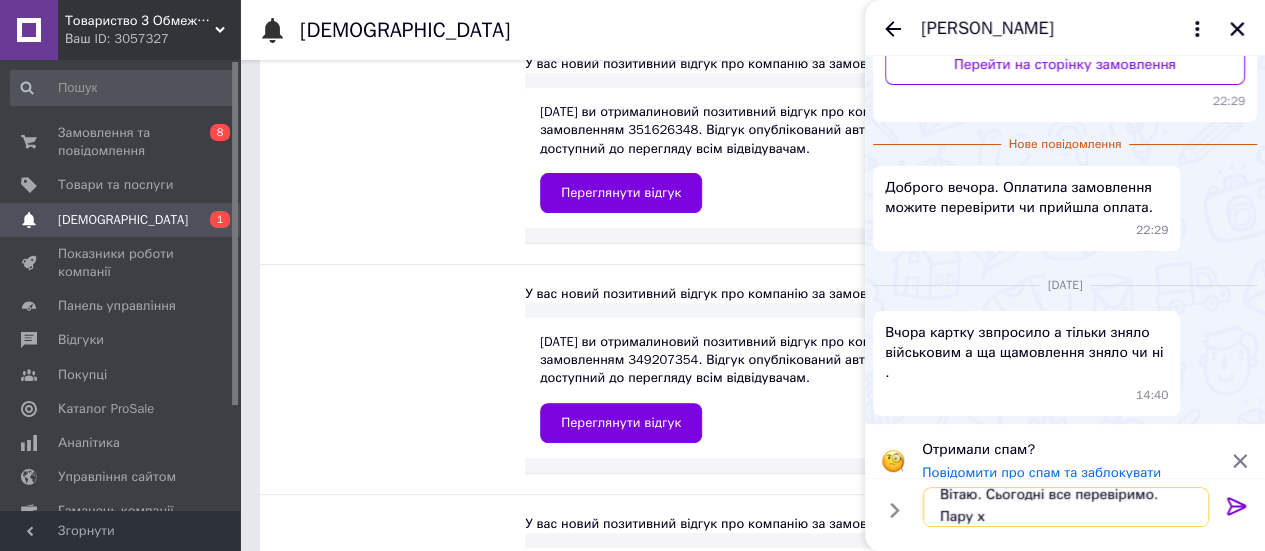type on "Вітаю. Сьогодні все перевіримо.
Пару хв" 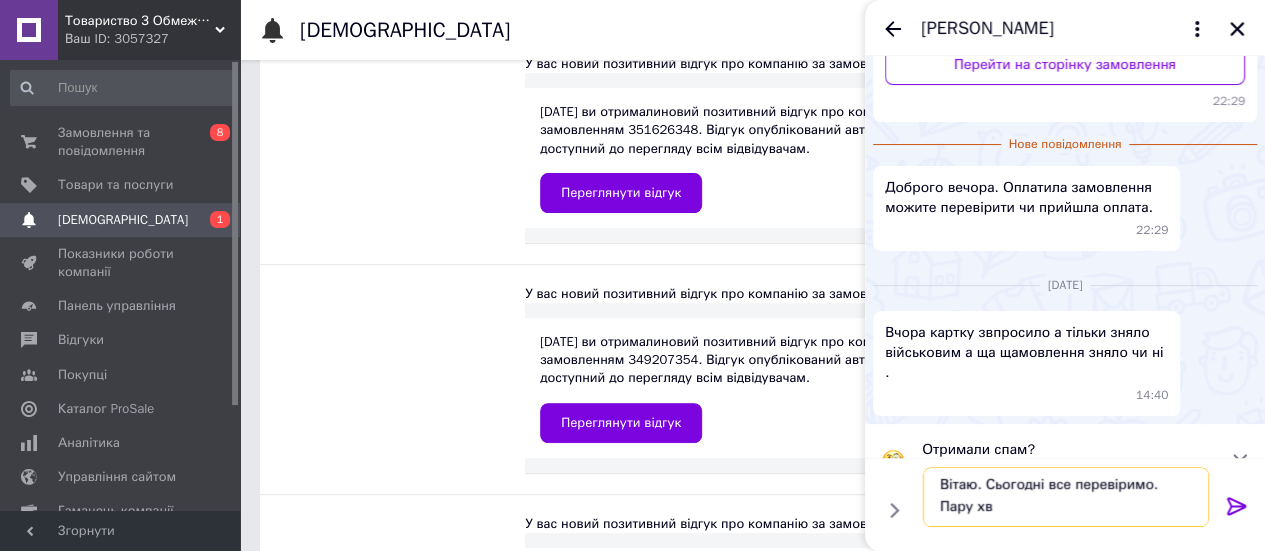 scroll, scrollTop: 1, scrollLeft: 0, axis: vertical 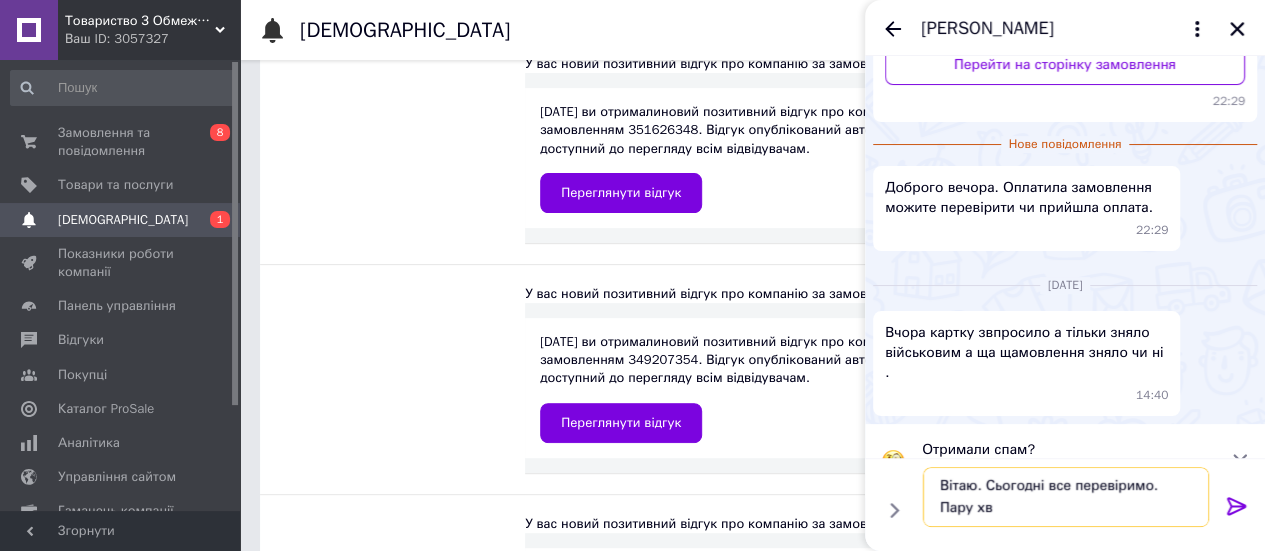 type 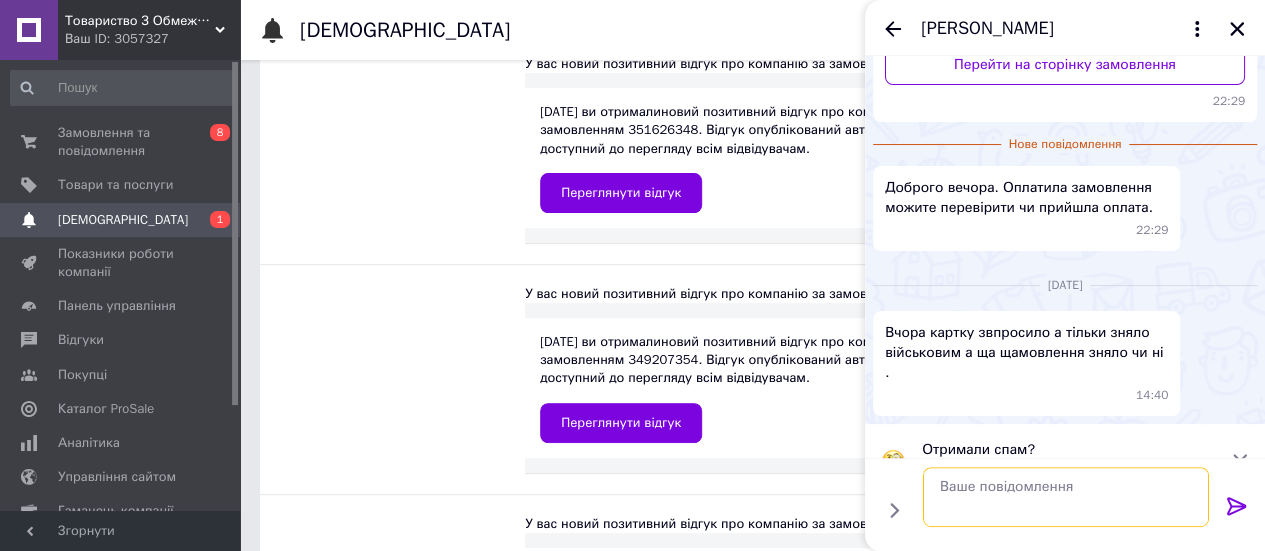 scroll, scrollTop: 0, scrollLeft: 0, axis: both 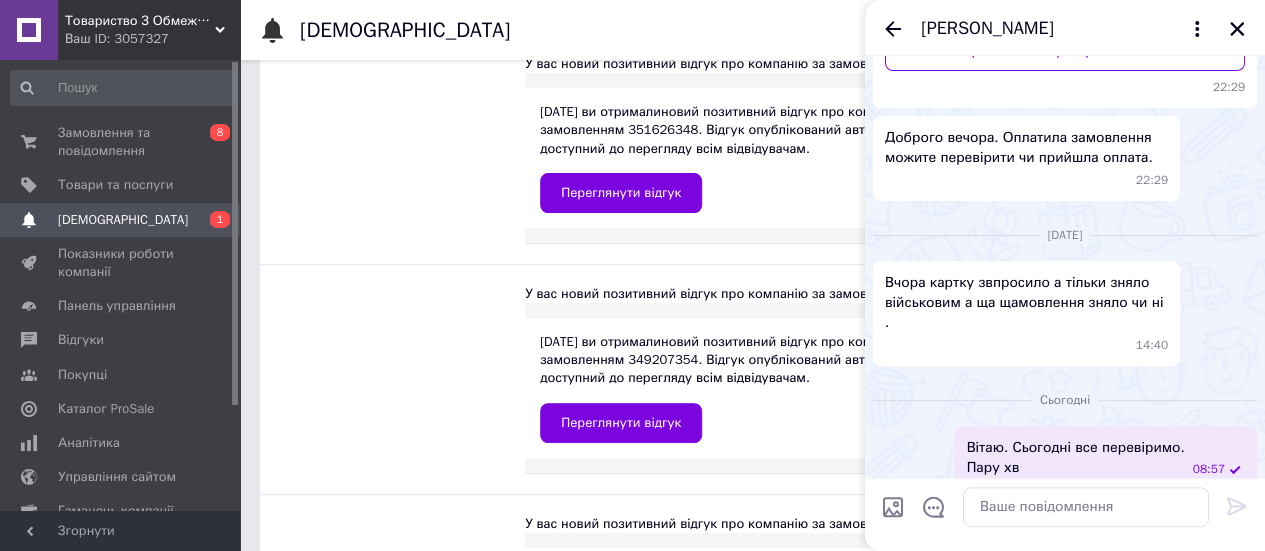 click on "[PERSON_NAME]" at bounding box center [1065, 28] 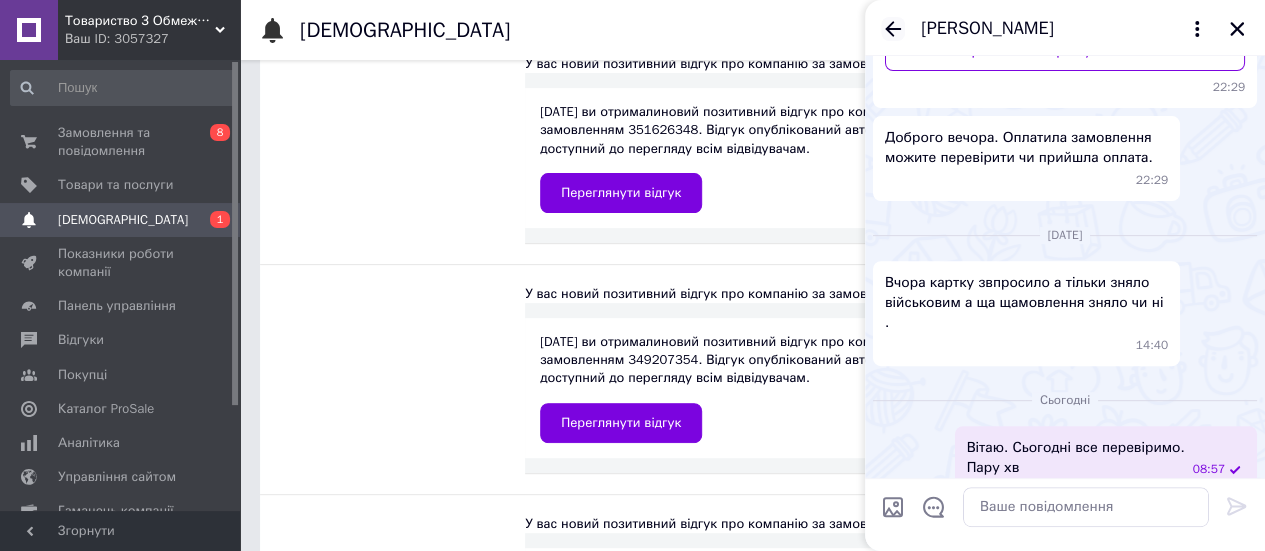 click 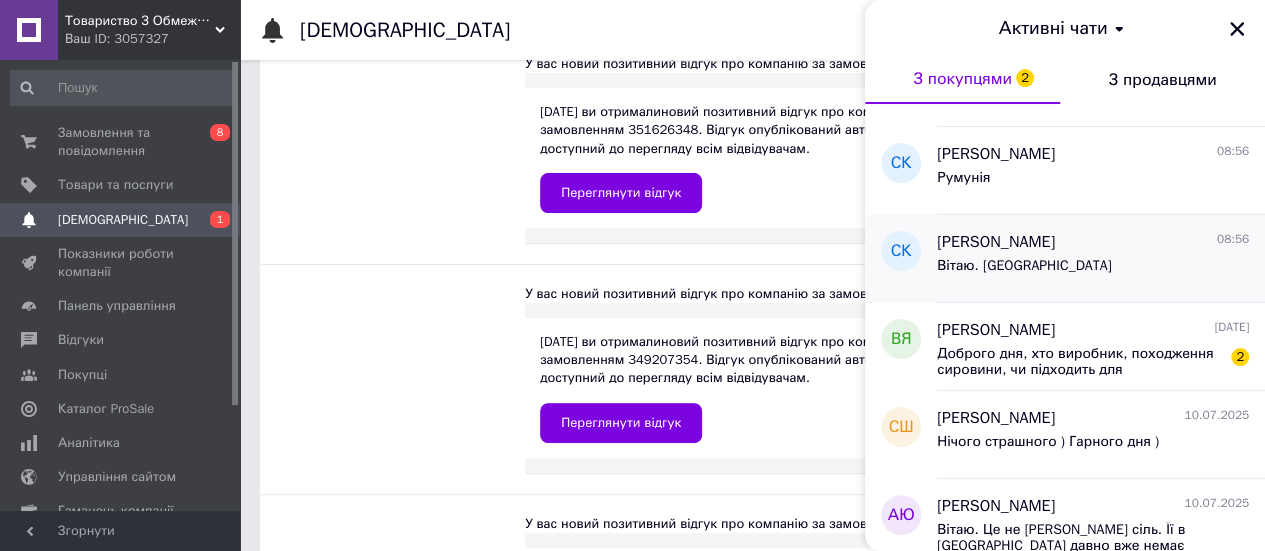 scroll, scrollTop: 300, scrollLeft: 0, axis: vertical 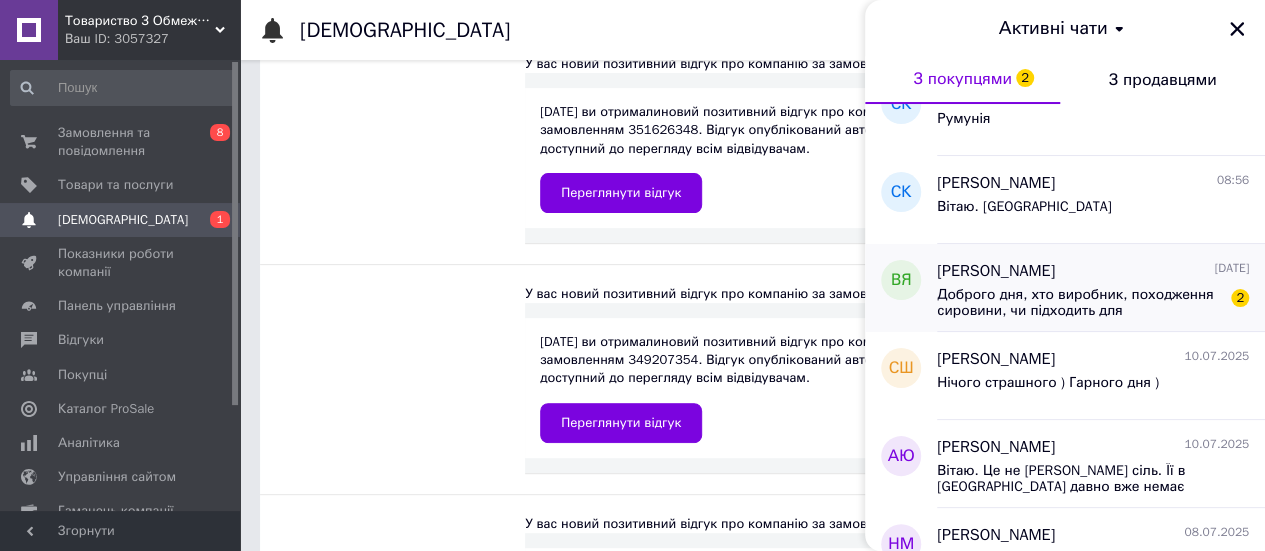 click on "Доброго дня, хто виробник, походження сировини, чи підходить для консервування?
Дякую" at bounding box center (1079, 303) 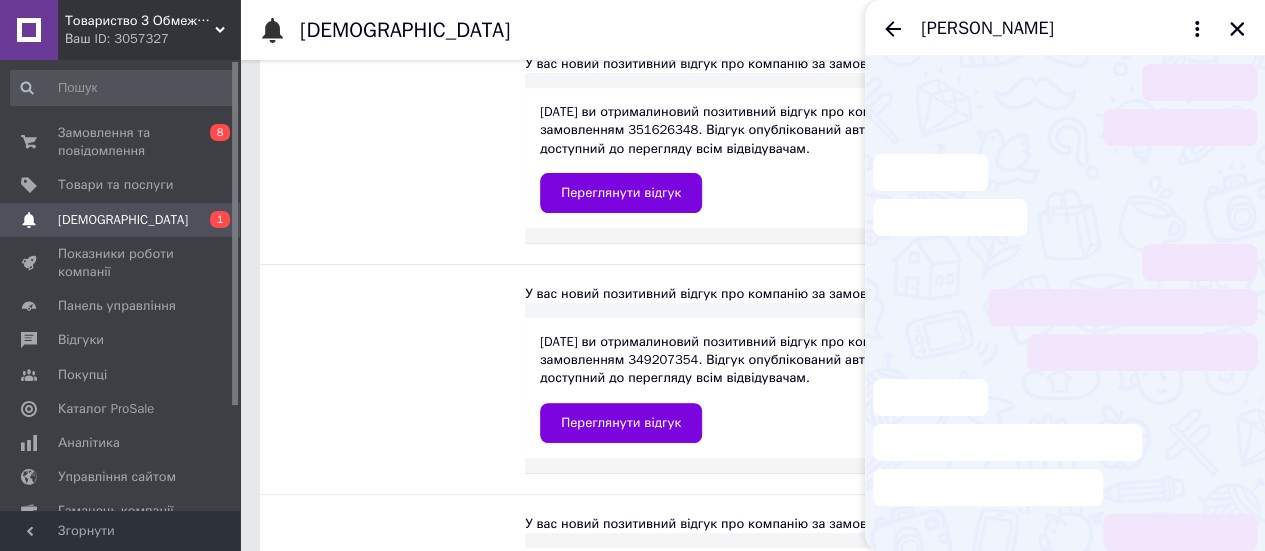 scroll, scrollTop: 44, scrollLeft: 0, axis: vertical 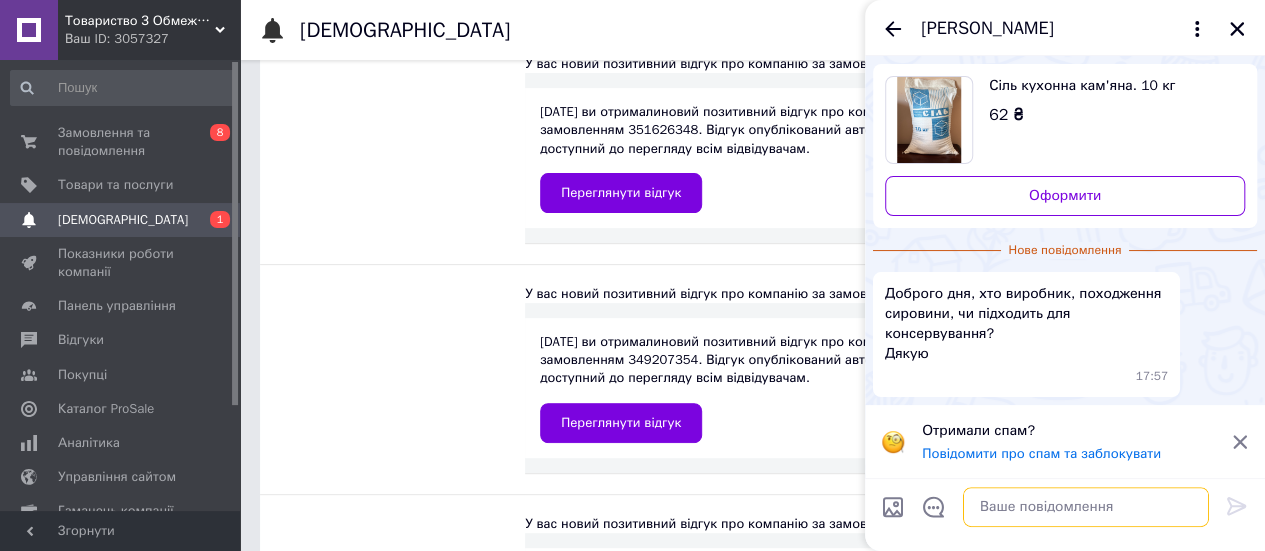 click at bounding box center (1086, 507) 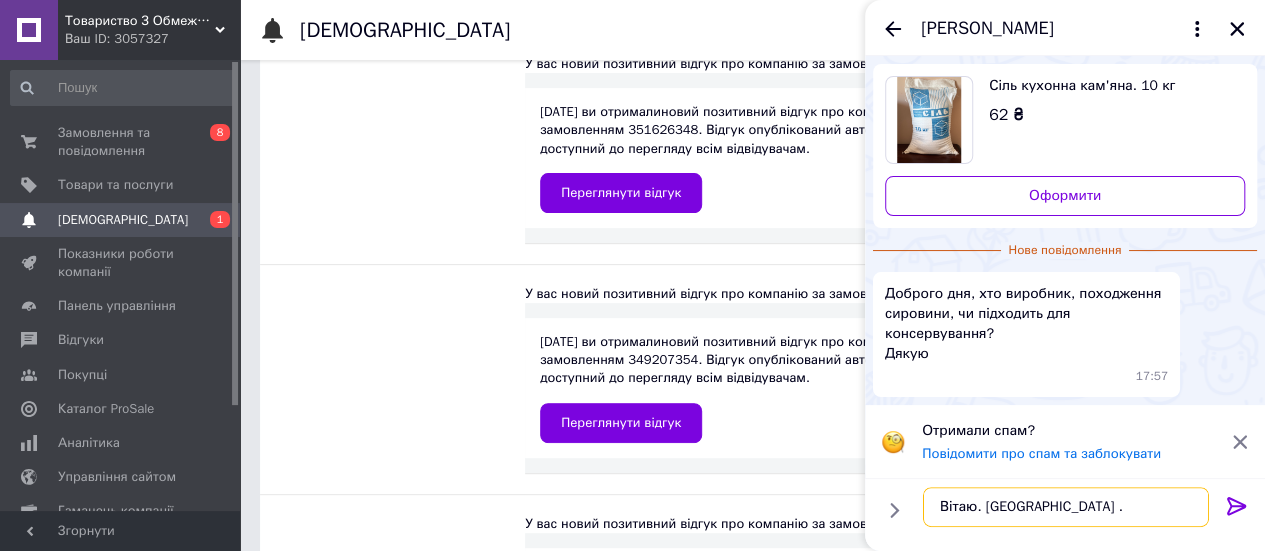 type on "Вітаю. [GEOGRAPHIC_DATA] ." 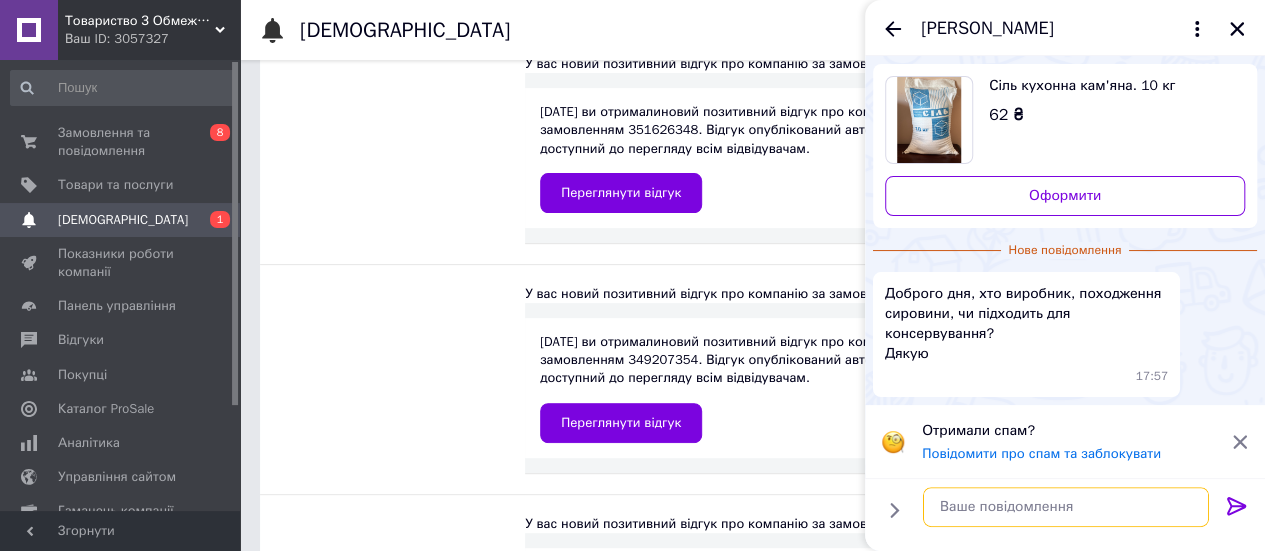 scroll, scrollTop: 0, scrollLeft: 0, axis: both 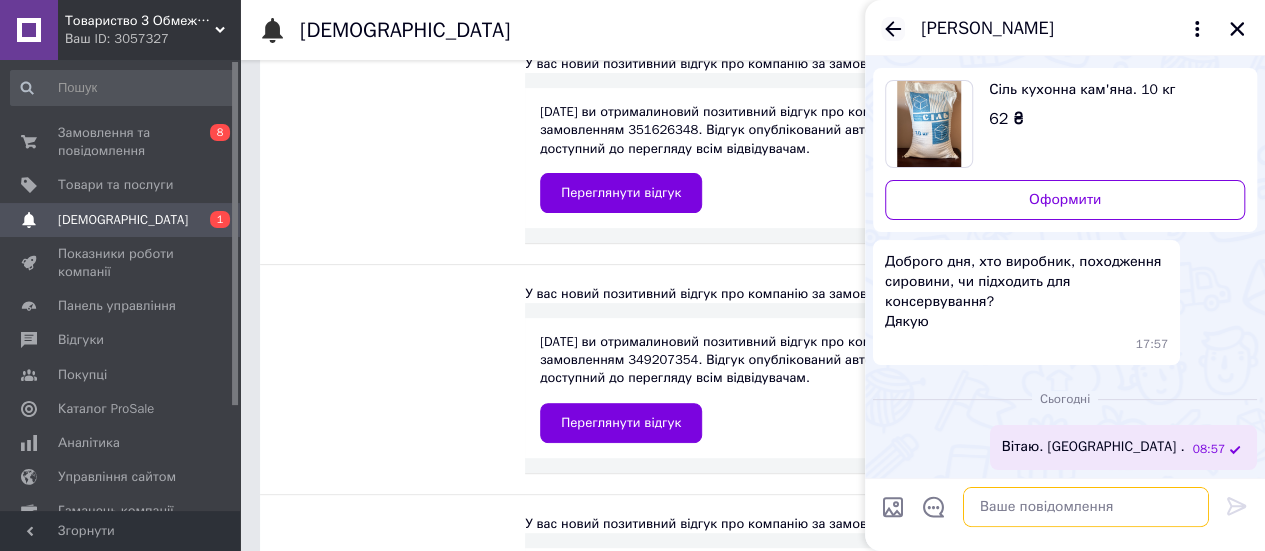 type 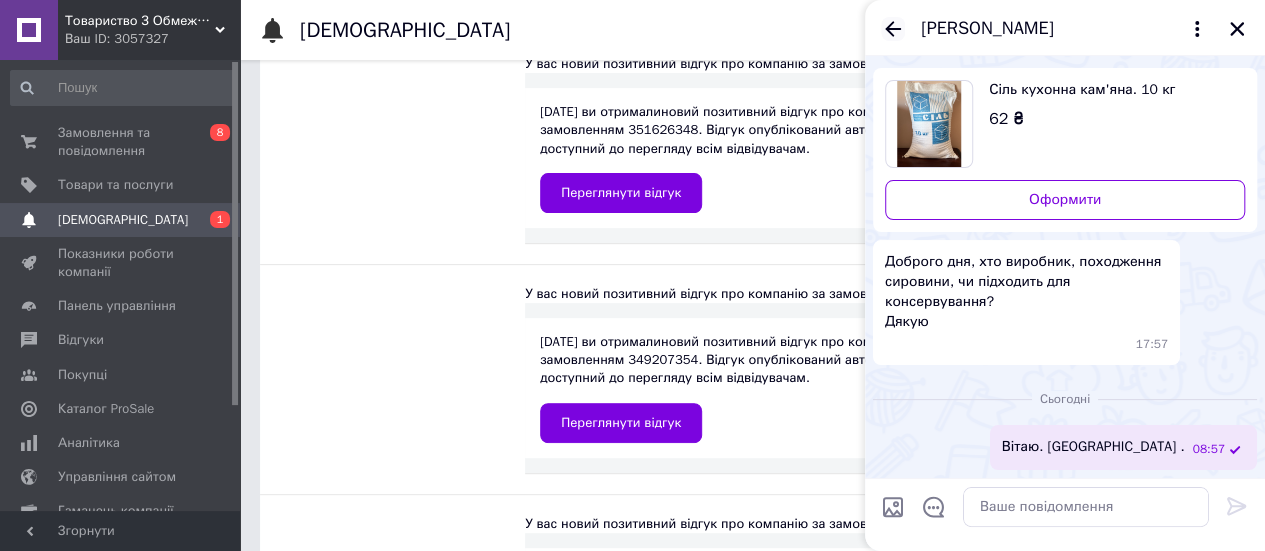click 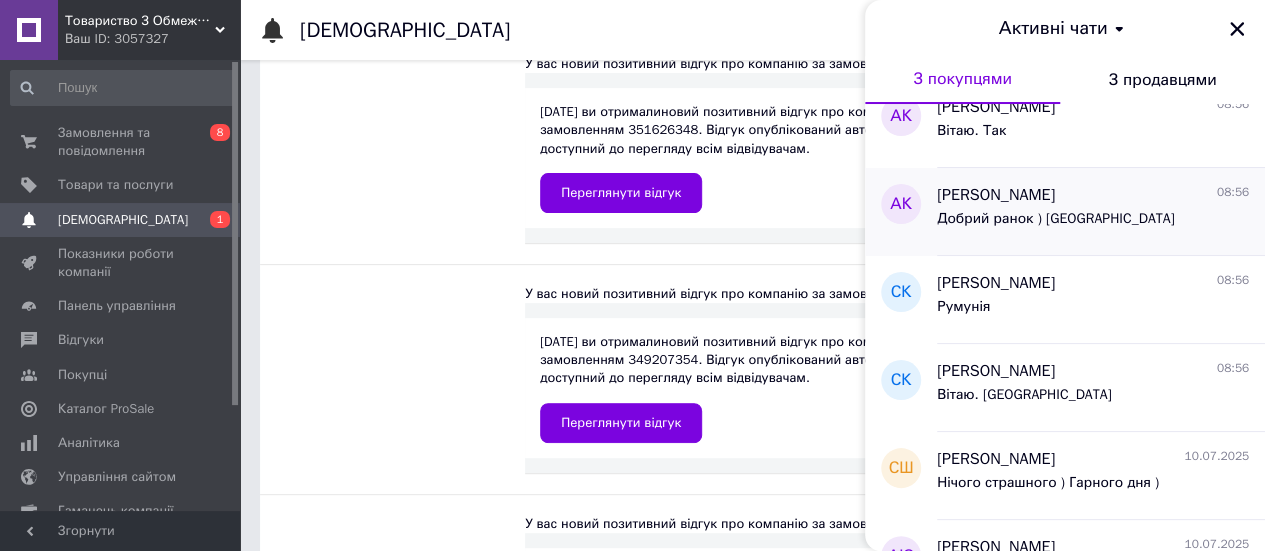 scroll, scrollTop: 400, scrollLeft: 0, axis: vertical 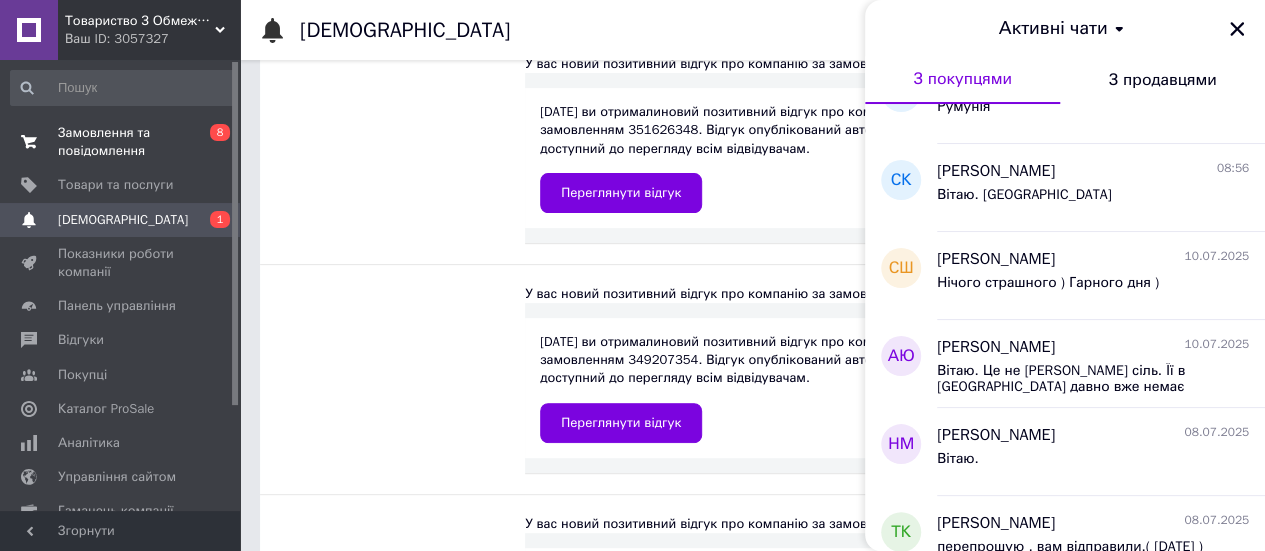 click on "Замовлення та повідомлення" at bounding box center (121, 142) 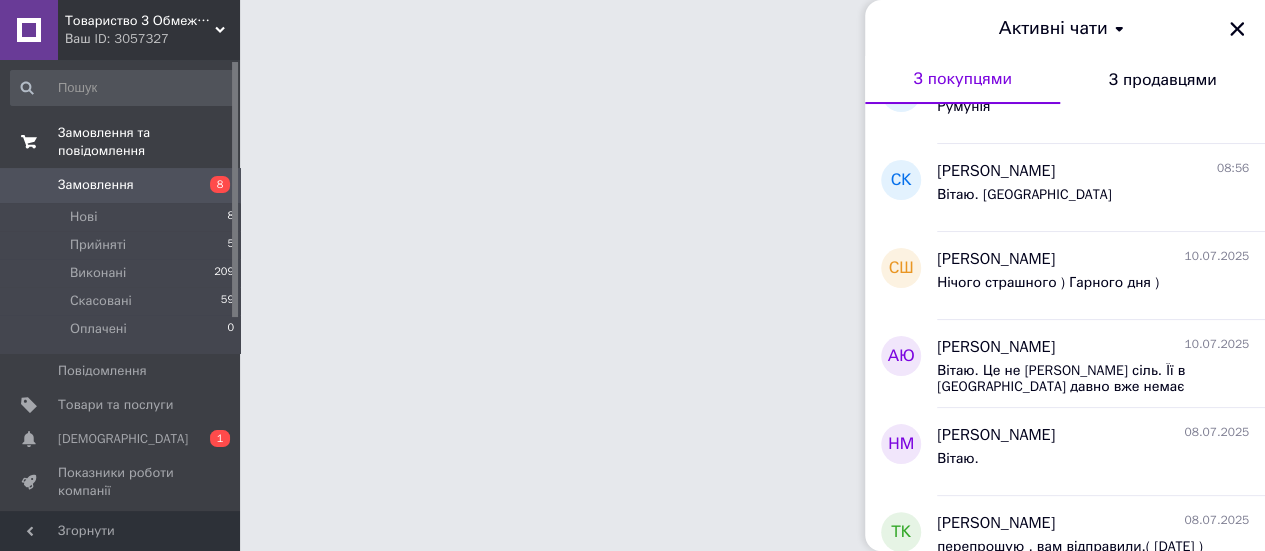 scroll, scrollTop: 0, scrollLeft: 0, axis: both 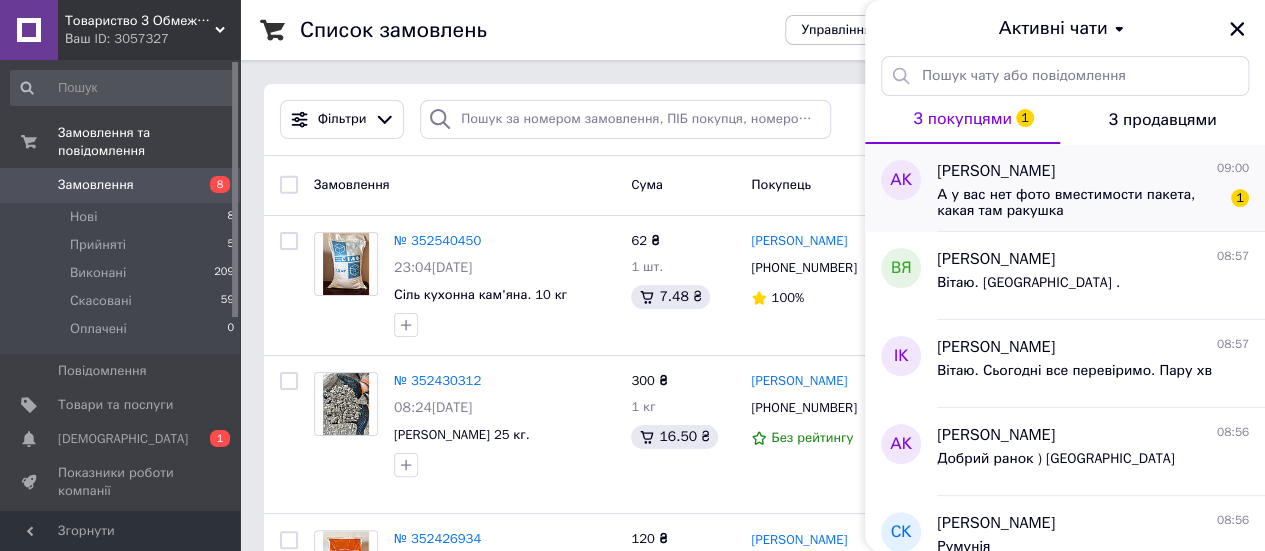 click on "А у вас нет фото вместимости пакета, какая там ракушка" at bounding box center (1079, 203) 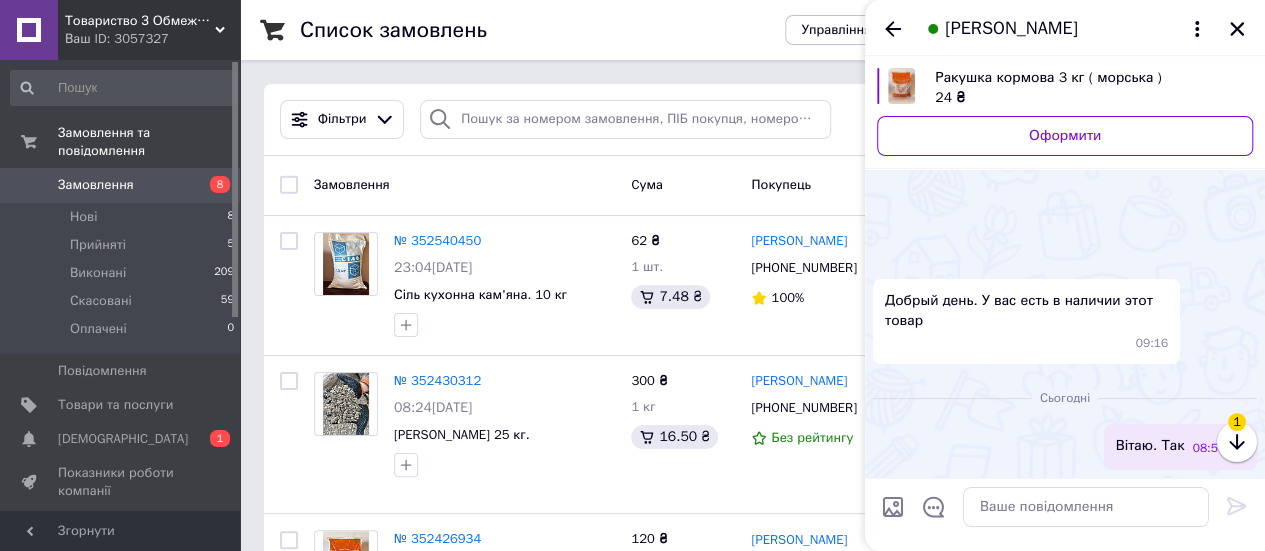 scroll, scrollTop: 129, scrollLeft: 0, axis: vertical 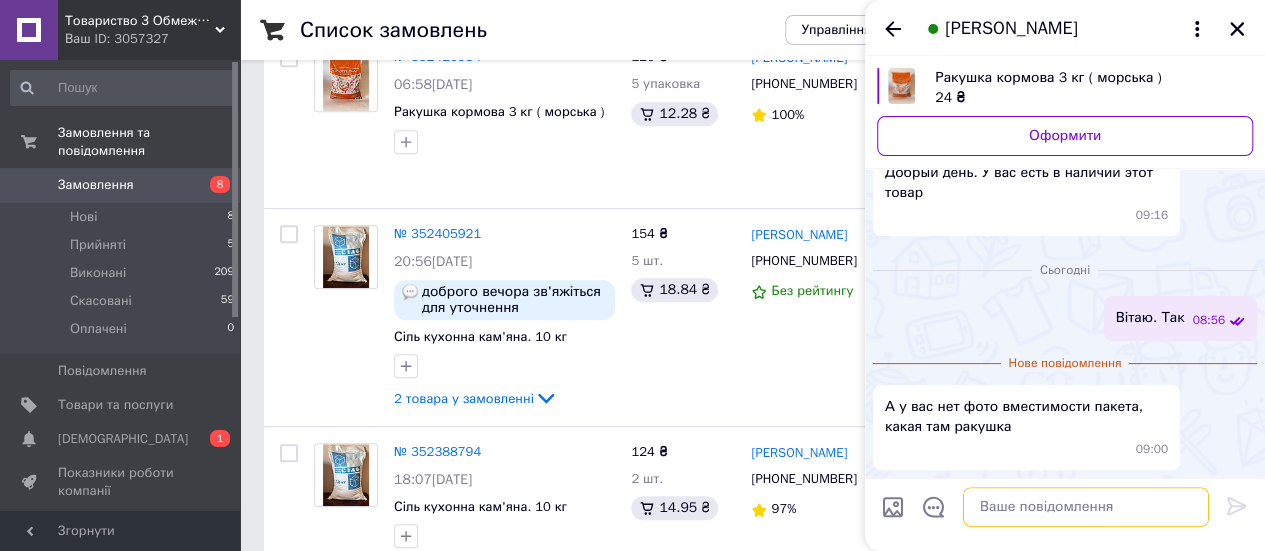 click at bounding box center [1086, 507] 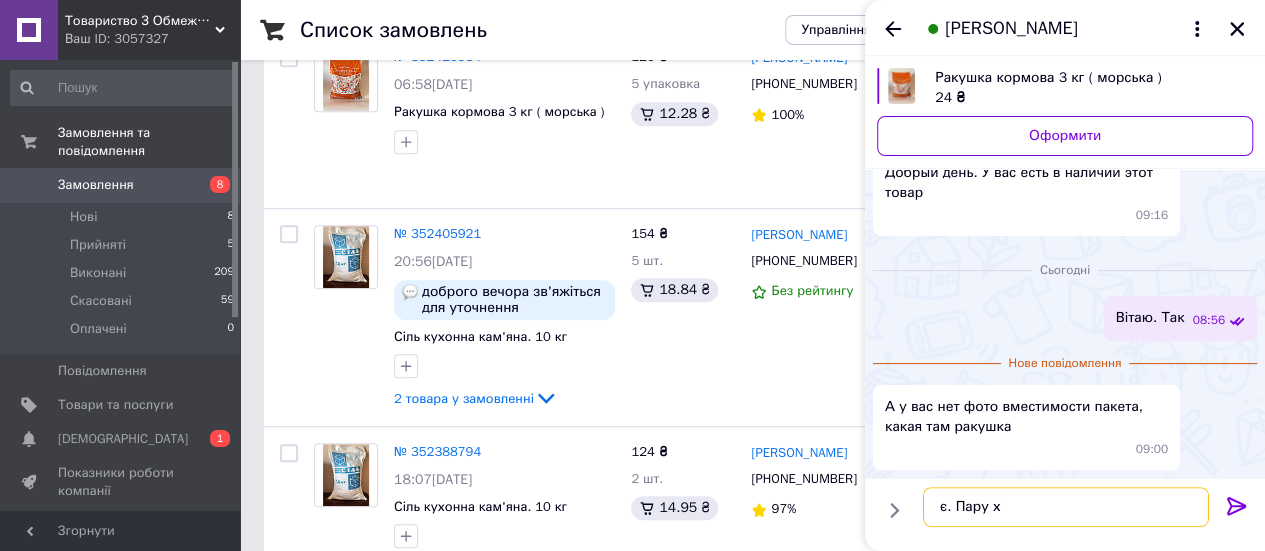 type on "є. Пару хв" 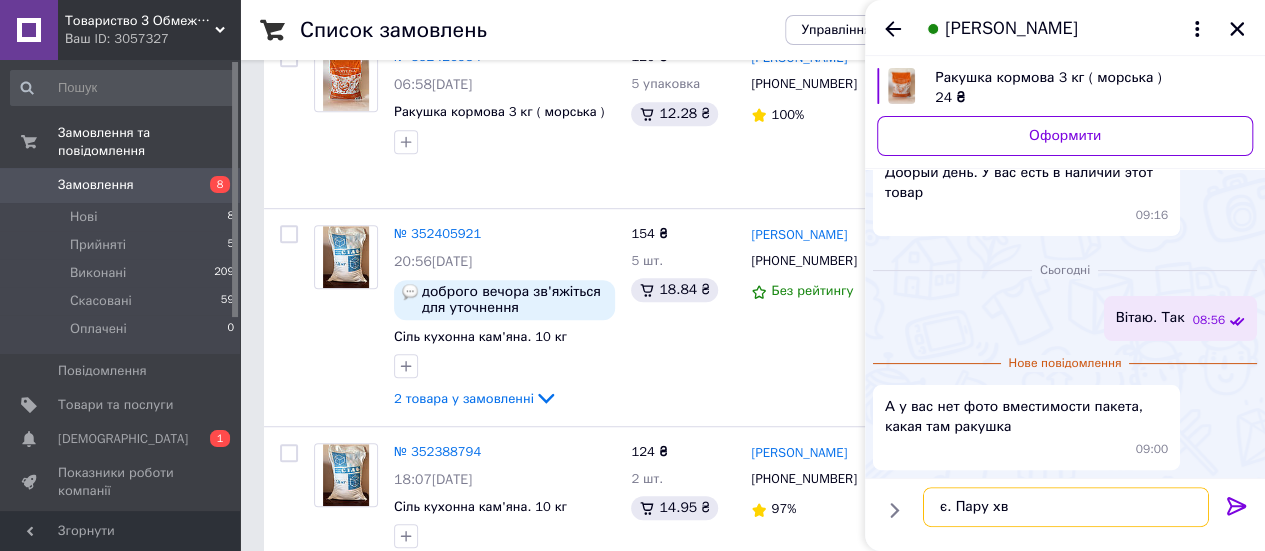 type 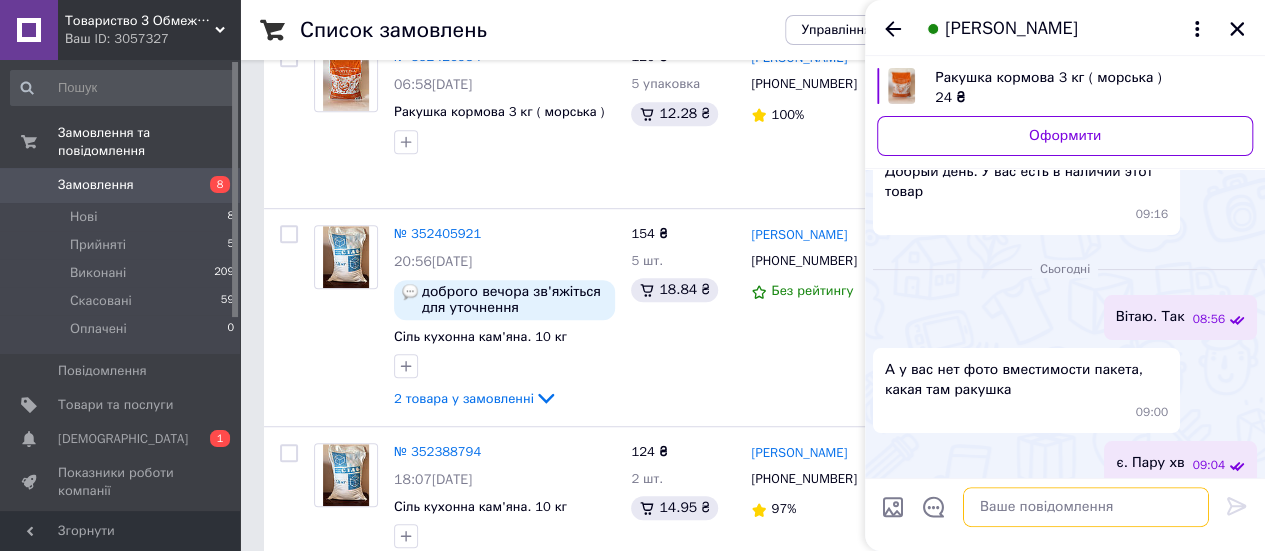 scroll, scrollTop: 94, scrollLeft: 0, axis: vertical 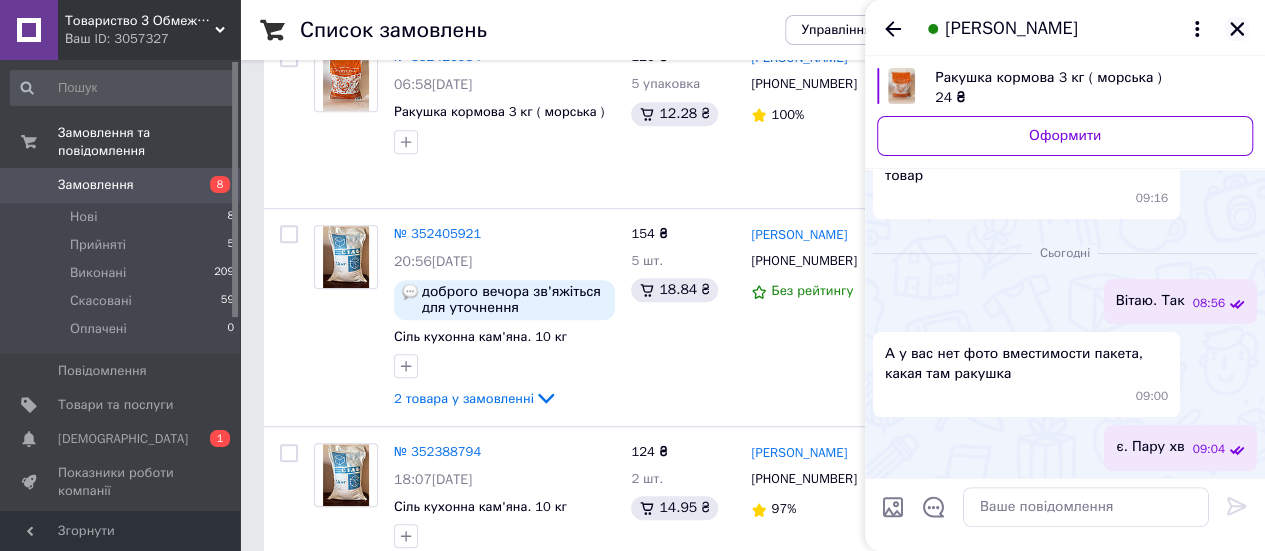 click 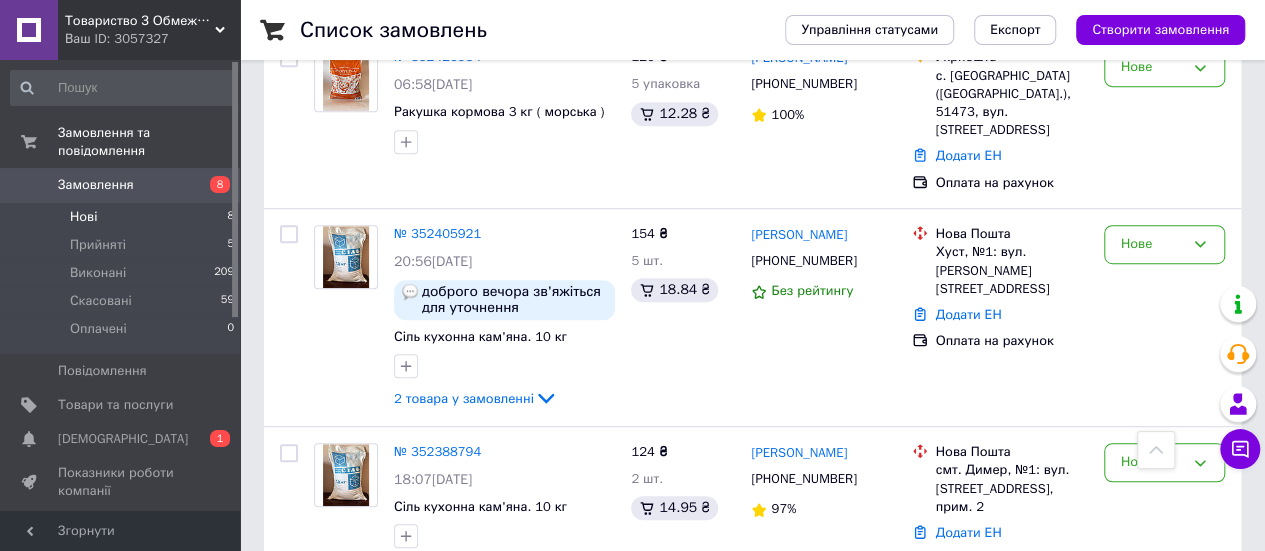 click on "Нові 8" at bounding box center [123, 217] 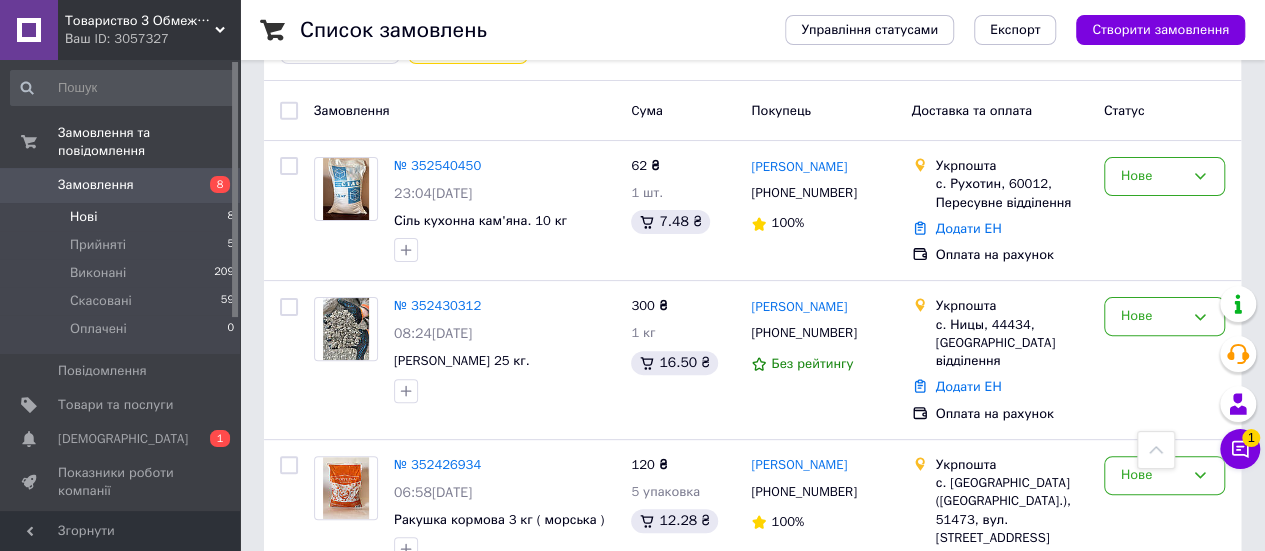 scroll, scrollTop: 144, scrollLeft: 0, axis: vertical 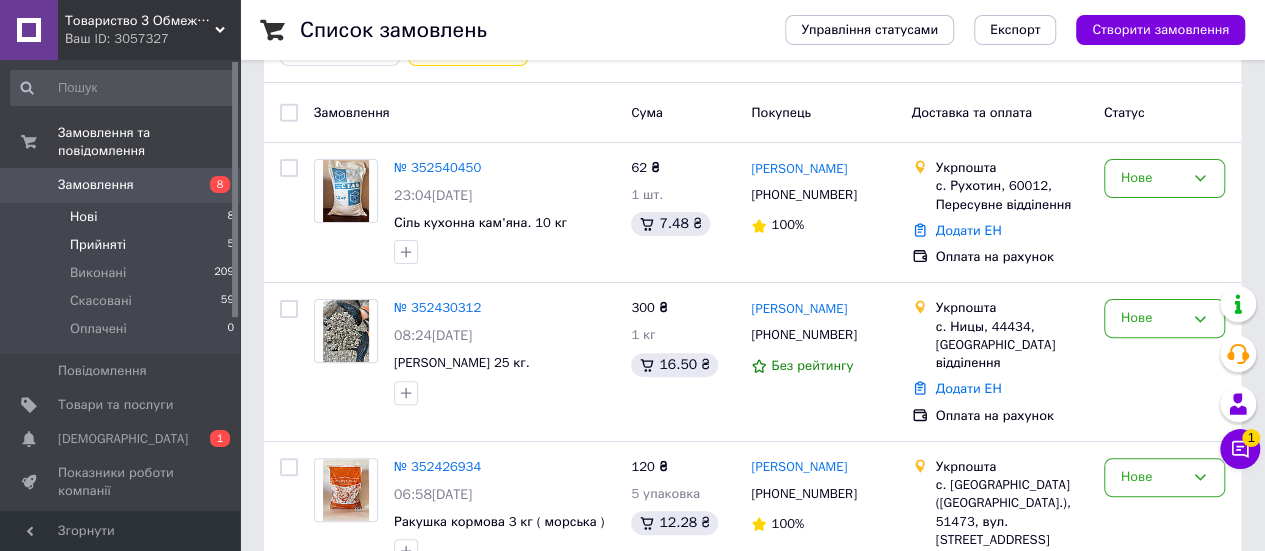 click on "Прийняті 5" at bounding box center [123, 245] 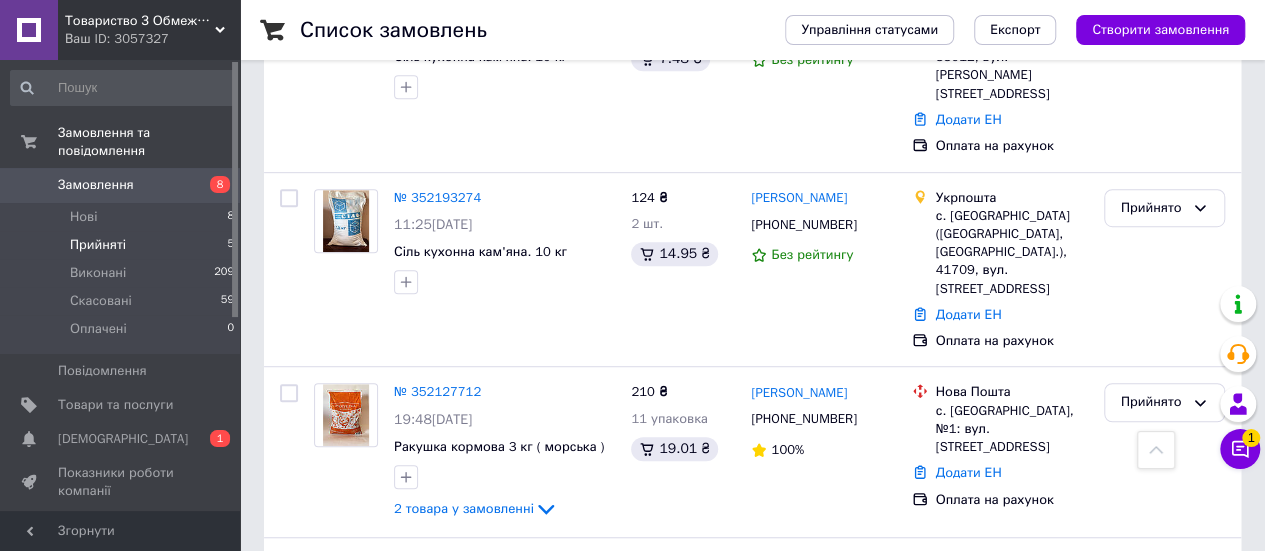 scroll, scrollTop: 500, scrollLeft: 0, axis: vertical 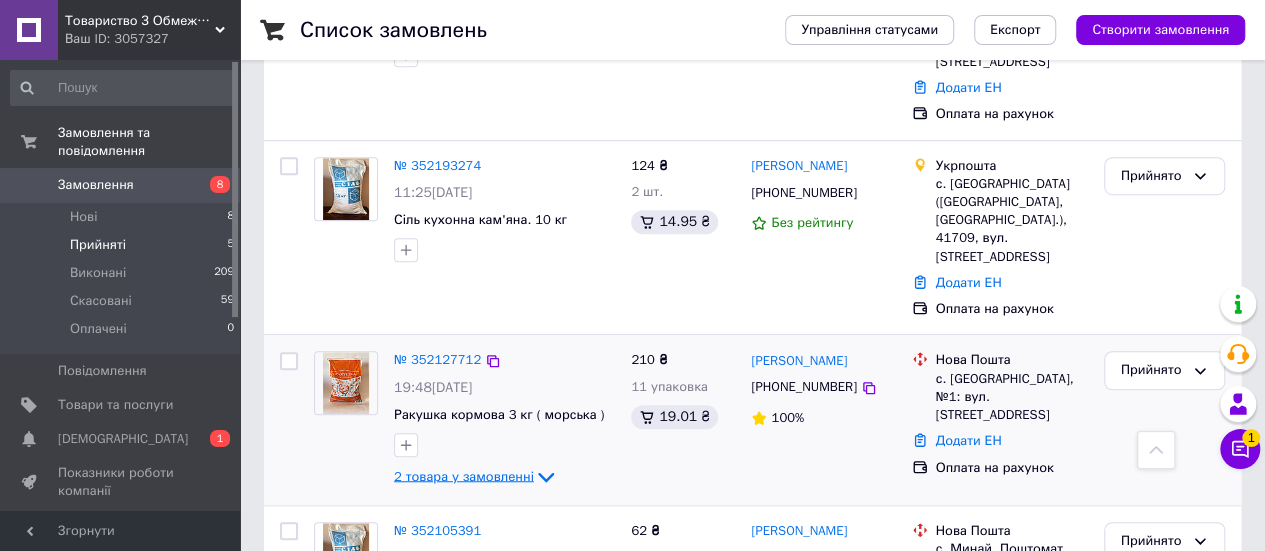 click 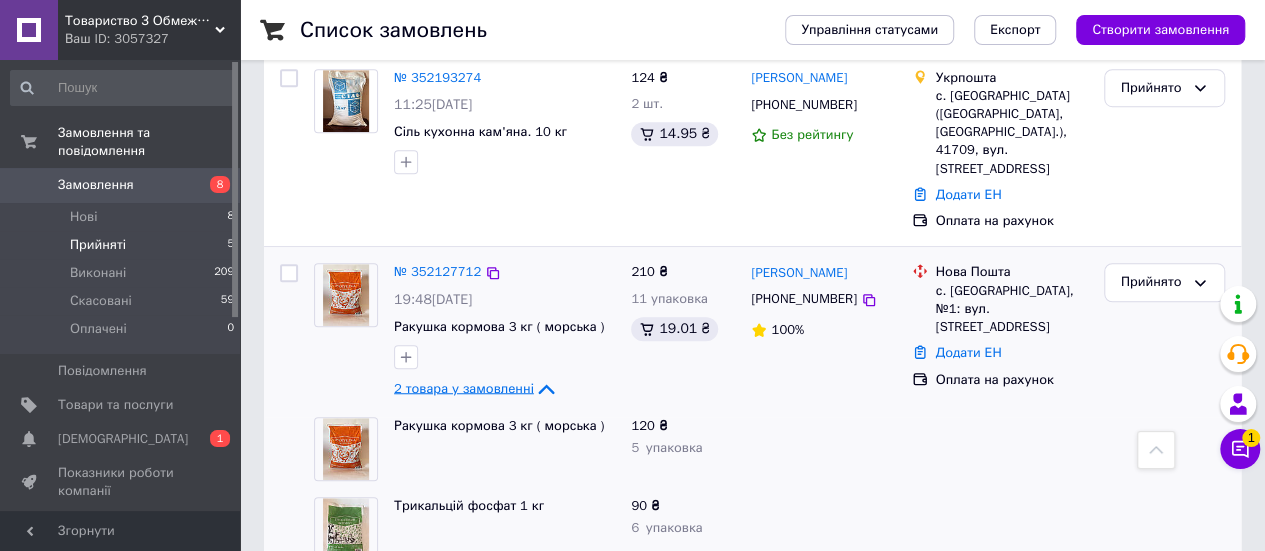 scroll, scrollTop: 700, scrollLeft: 0, axis: vertical 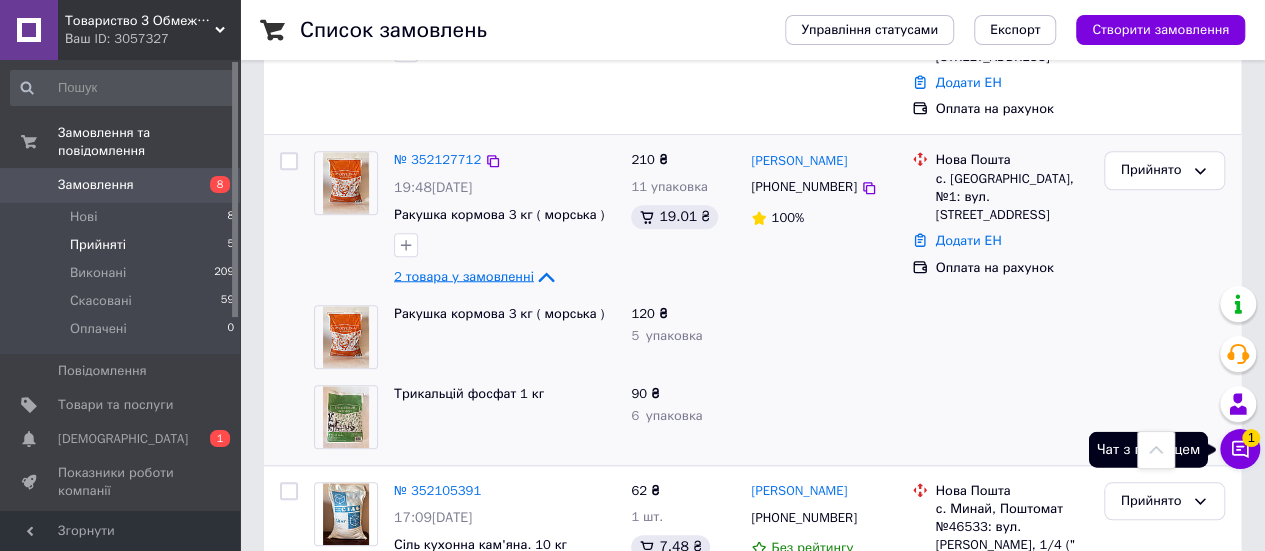 click on "Чат з покупцем 1" at bounding box center (1240, 449) 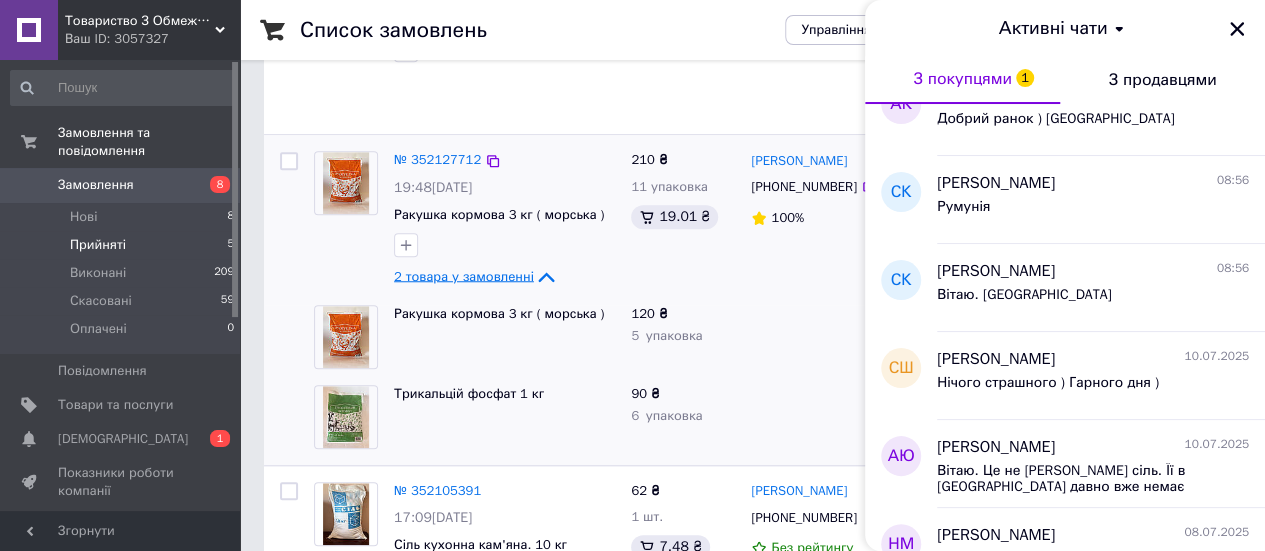 scroll, scrollTop: 0, scrollLeft: 0, axis: both 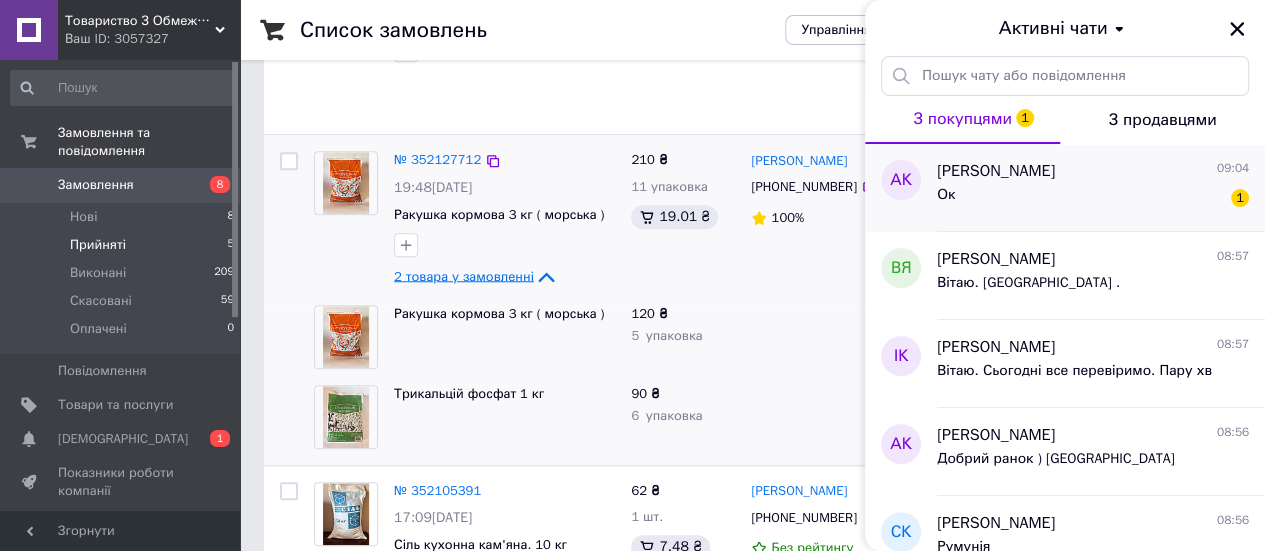 click on "[PERSON_NAME] 09:04" at bounding box center [1093, 171] 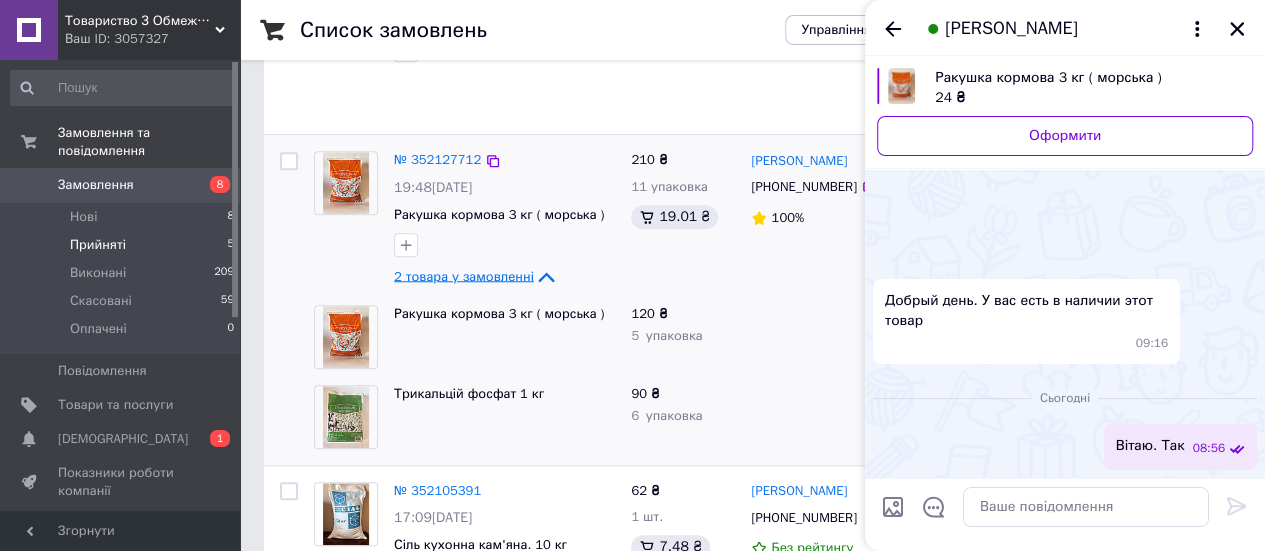 scroll, scrollTop: 236, scrollLeft: 0, axis: vertical 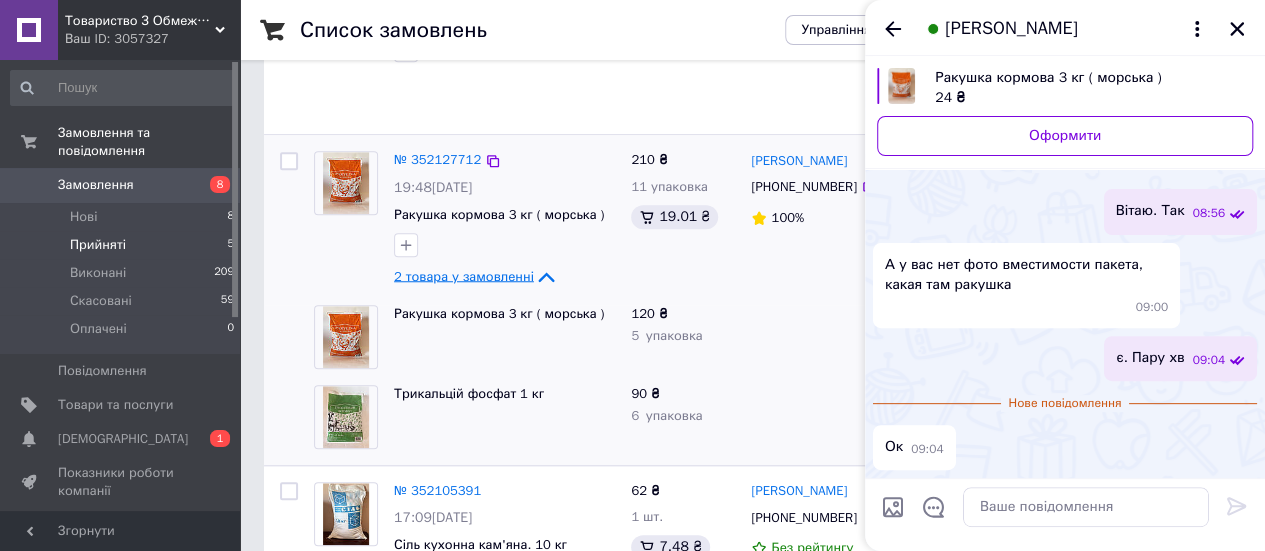 click at bounding box center (893, 507) 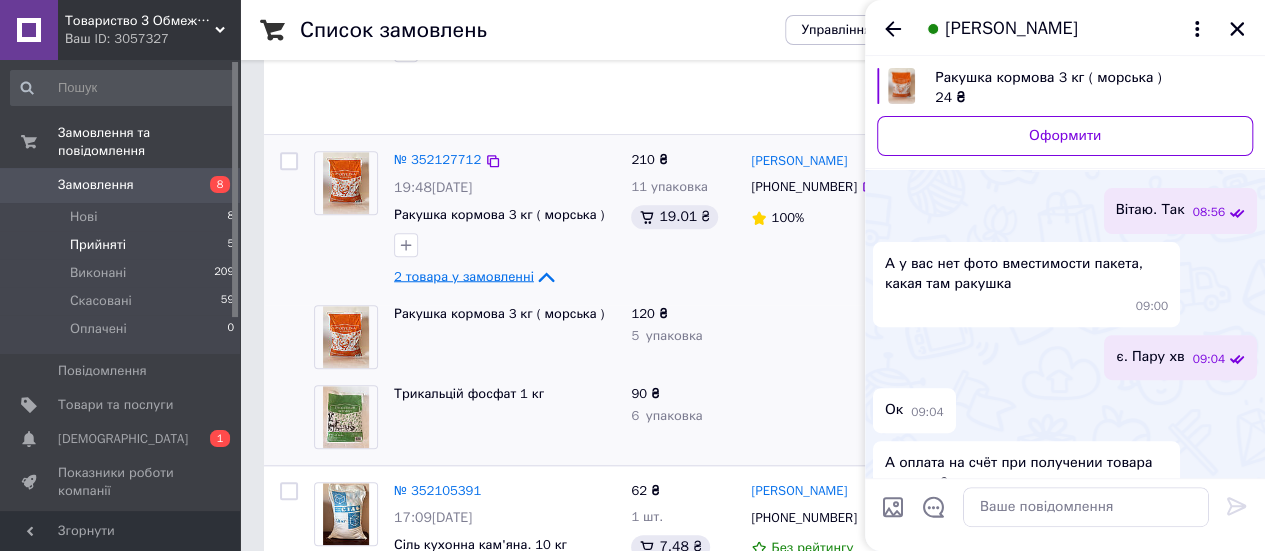 type on "C:\fakepath\photo_2025-04-07_12-25-01.jpg" 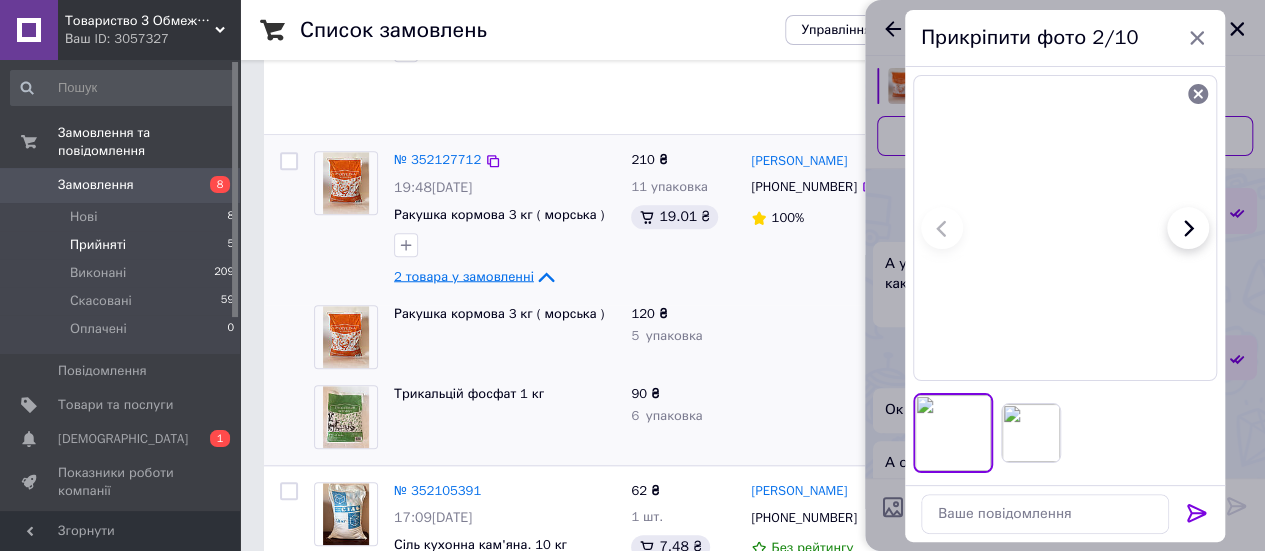 click 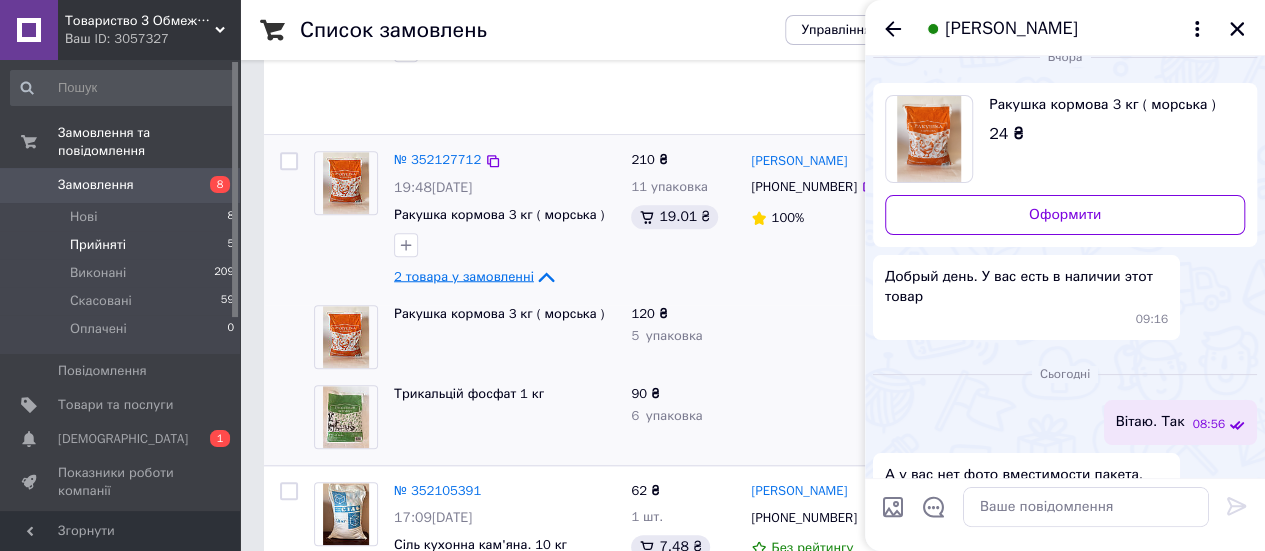 scroll, scrollTop: 0, scrollLeft: 0, axis: both 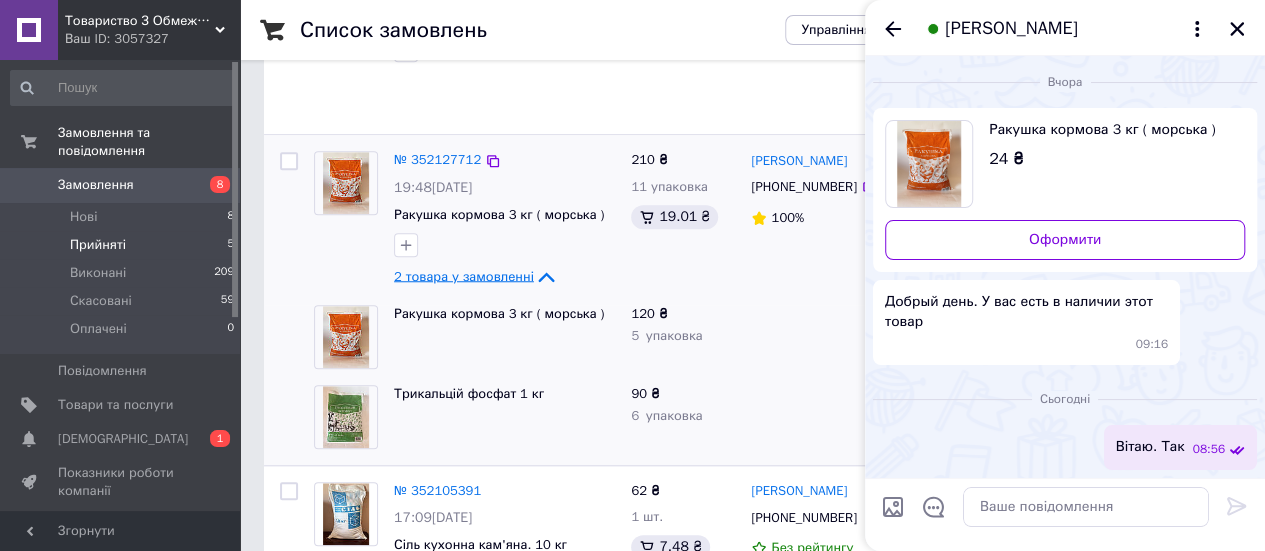click 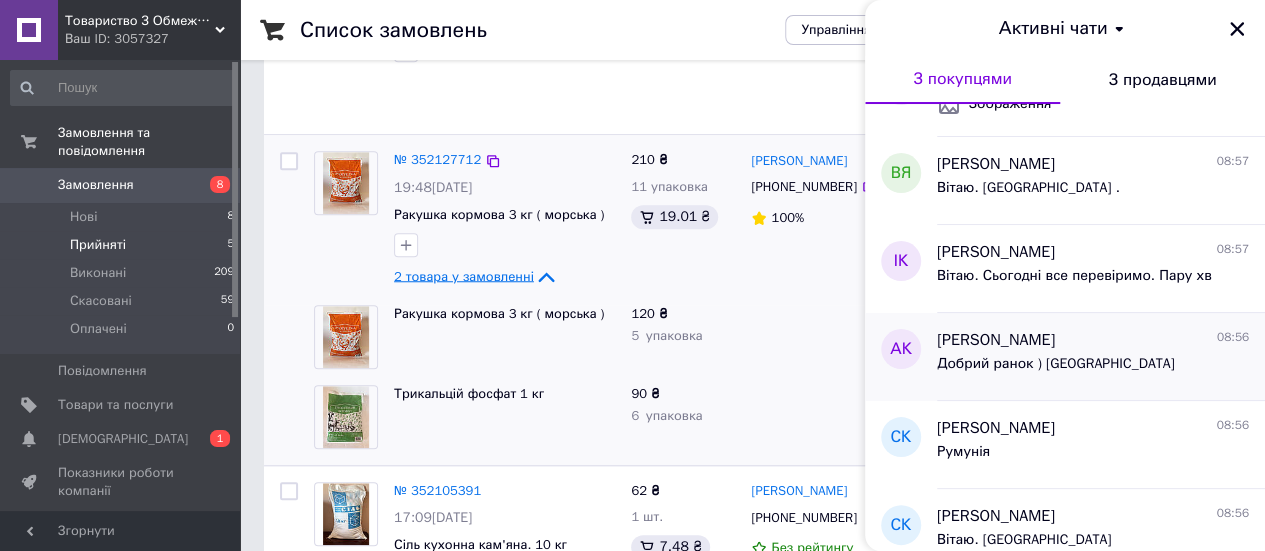 scroll, scrollTop: 100, scrollLeft: 0, axis: vertical 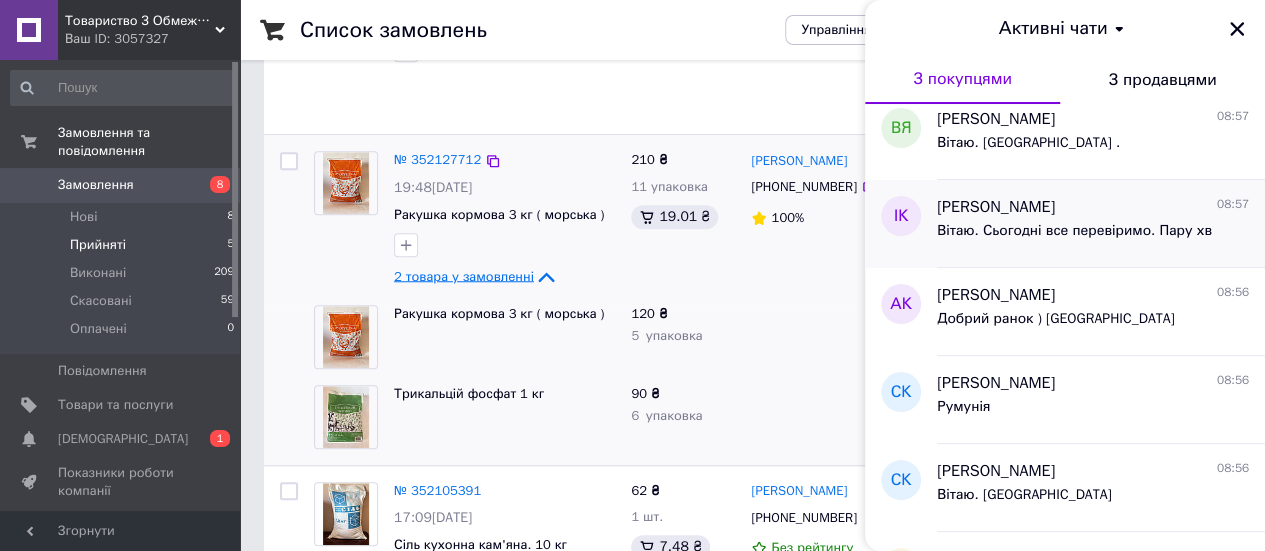 click on "Вітаю. Сьогодні все перевіримо.
Пару хв" at bounding box center [1093, 235] 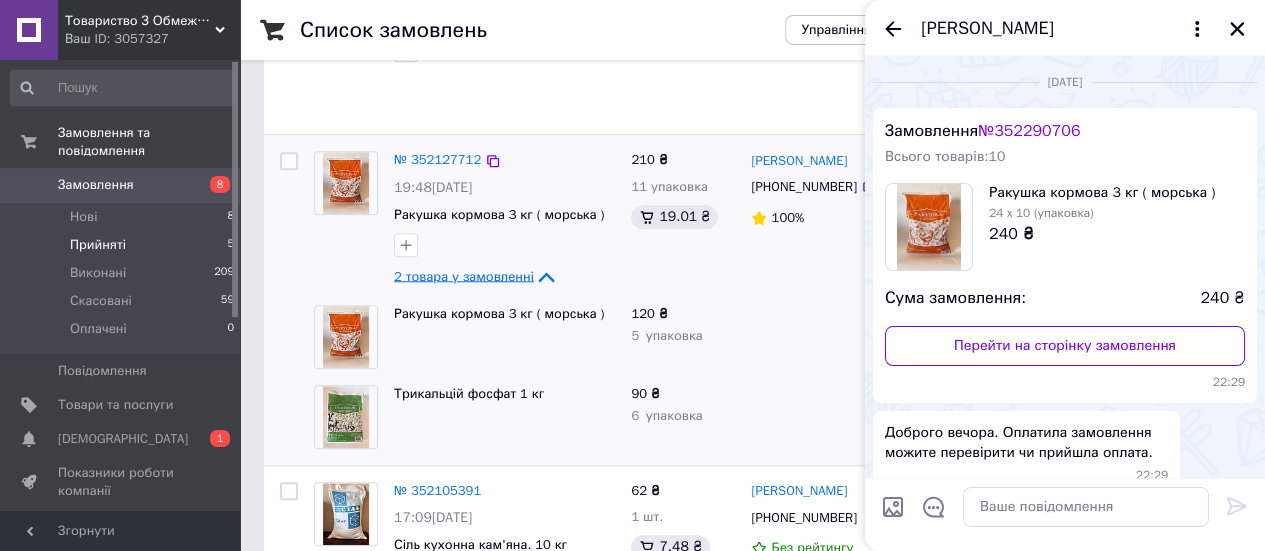 scroll, scrollTop: 295, scrollLeft: 0, axis: vertical 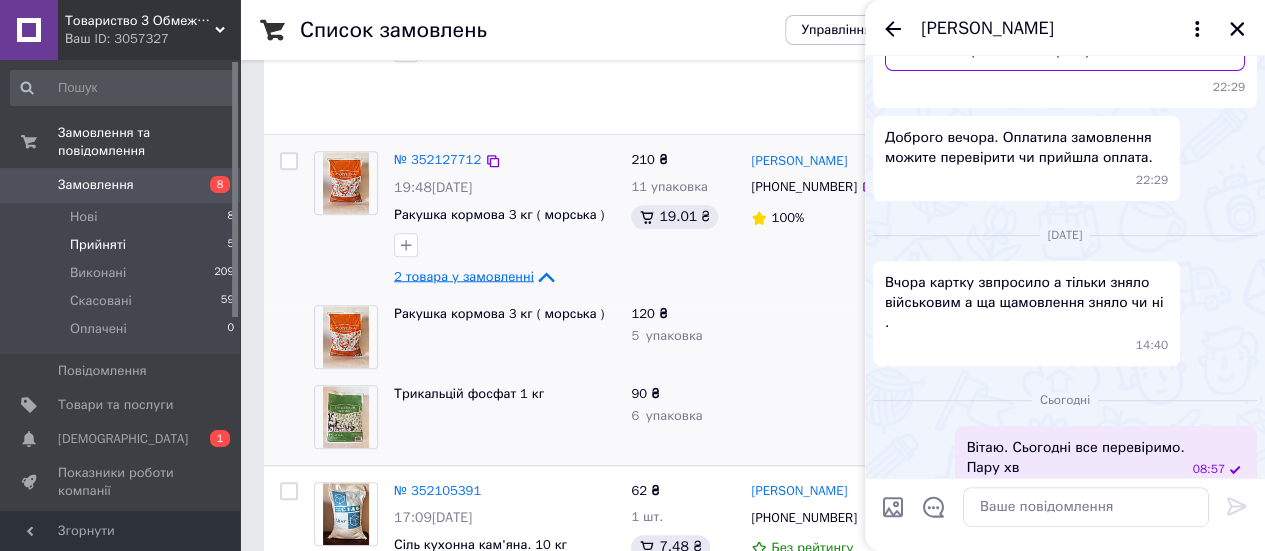 click on "Замовлення" at bounding box center [121, 185] 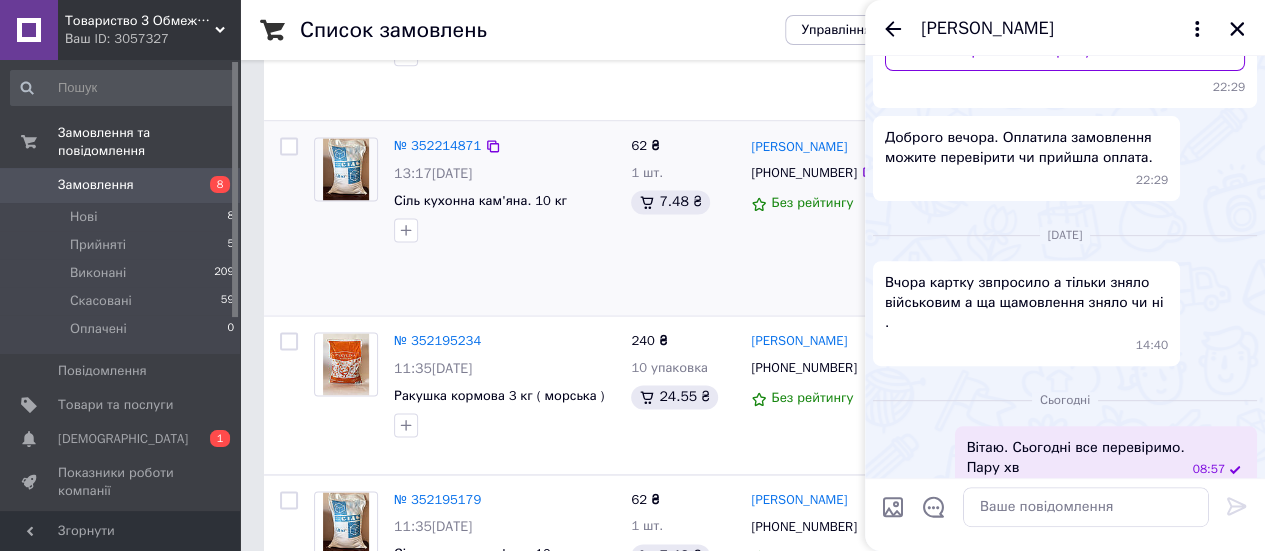 scroll, scrollTop: 1400, scrollLeft: 0, axis: vertical 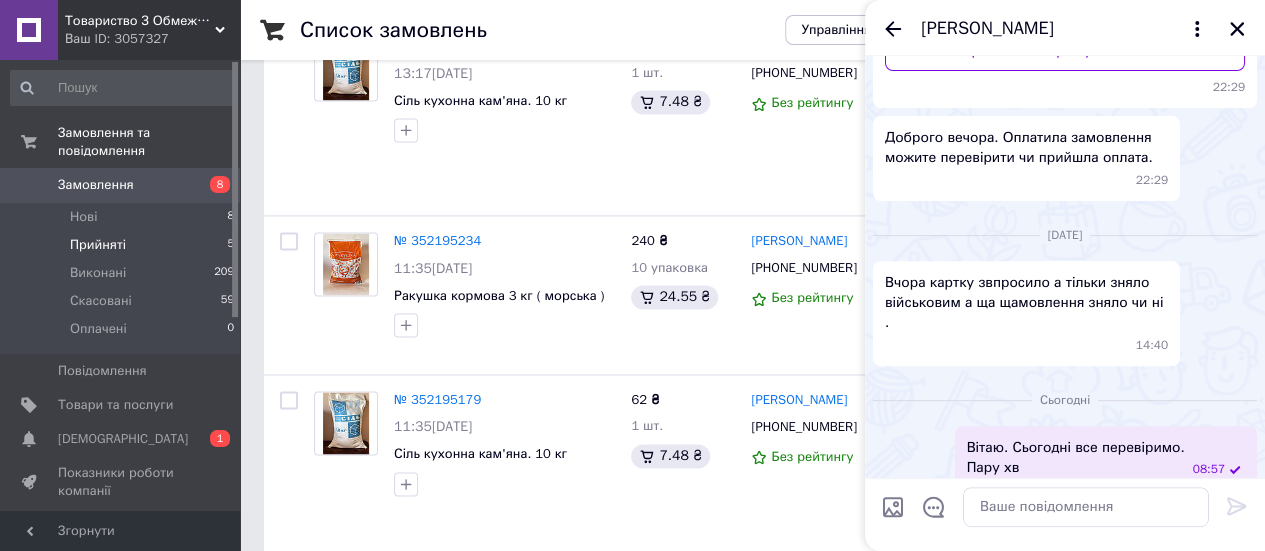 click on "Прийняті" at bounding box center [98, 245] 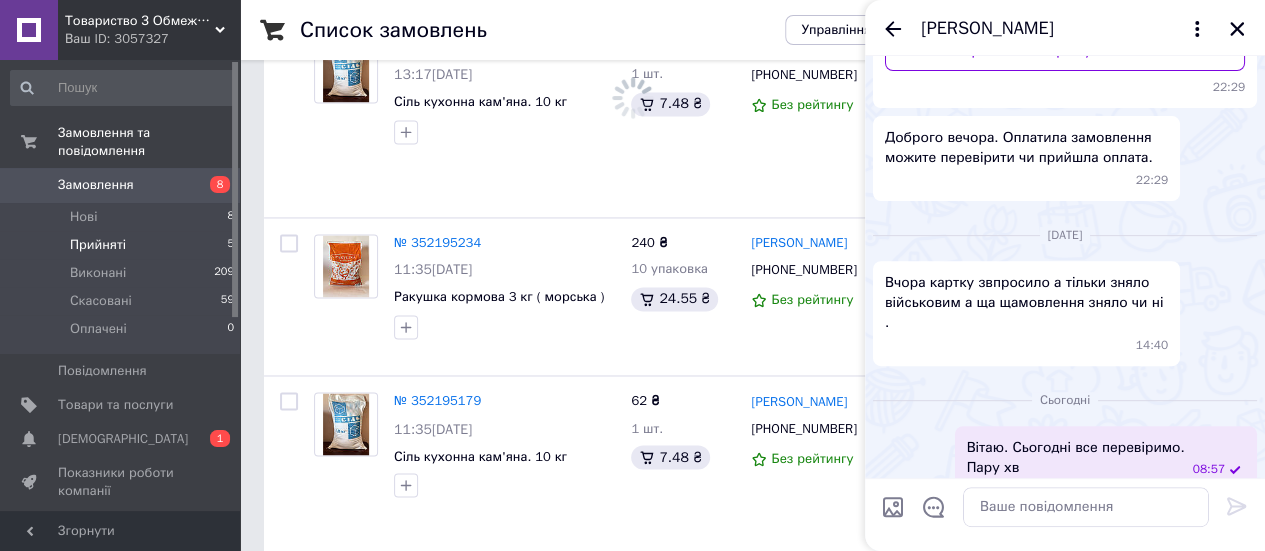 scroll, scrollTop: 0, scrollLeft: 0, axis: both 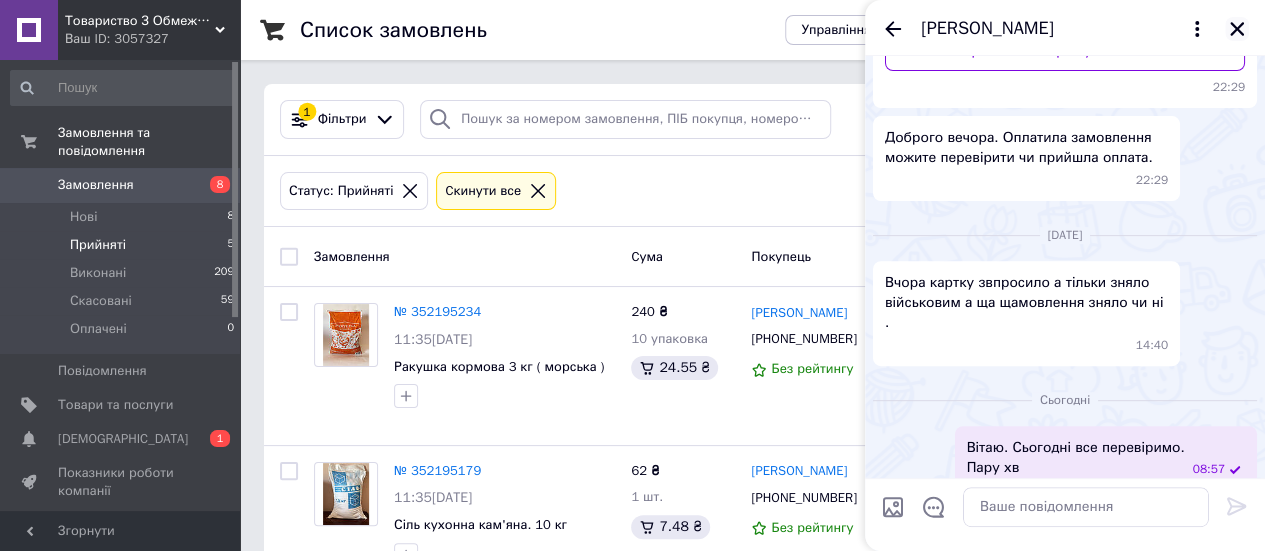 click 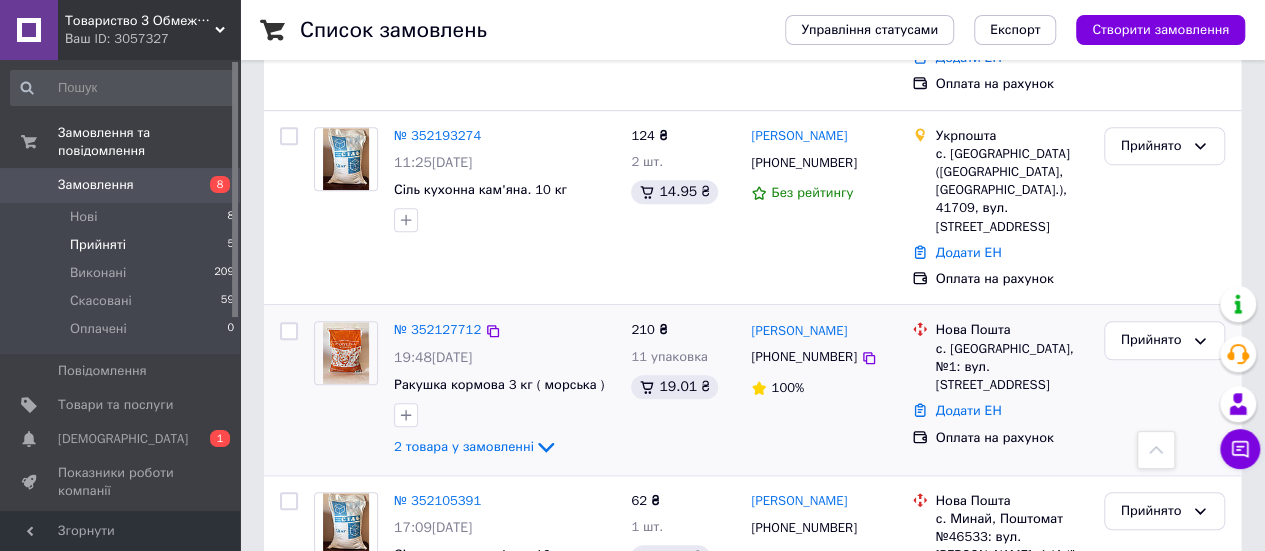 scroll, scrollTop: 578, scrollLeft: 0, axis: vertical 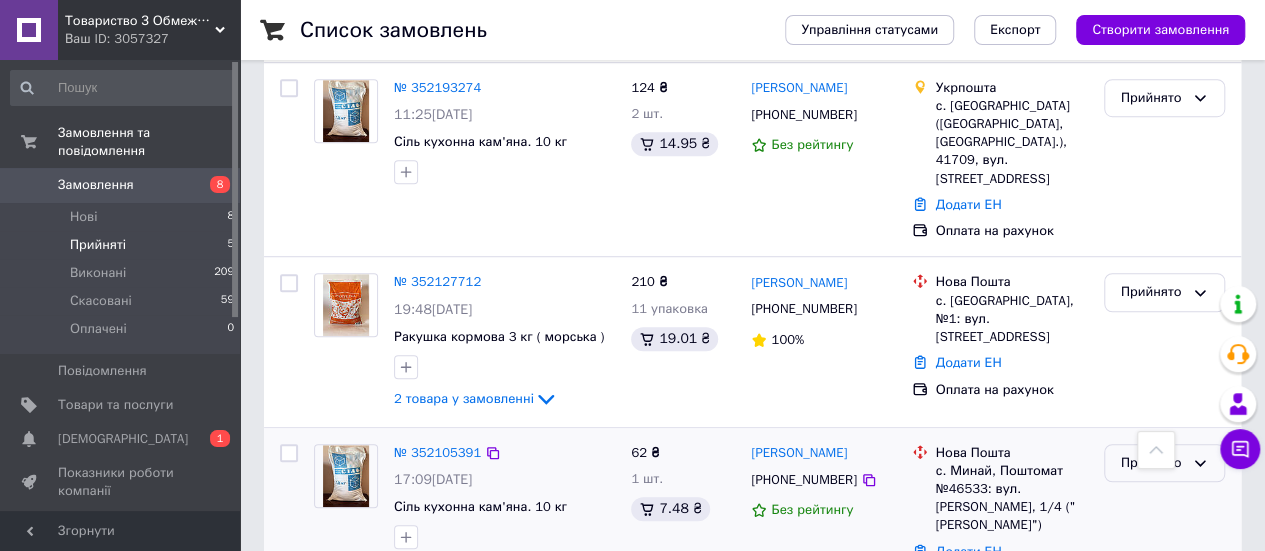 click on "Прийнято" at bounding box center [1164, 463] 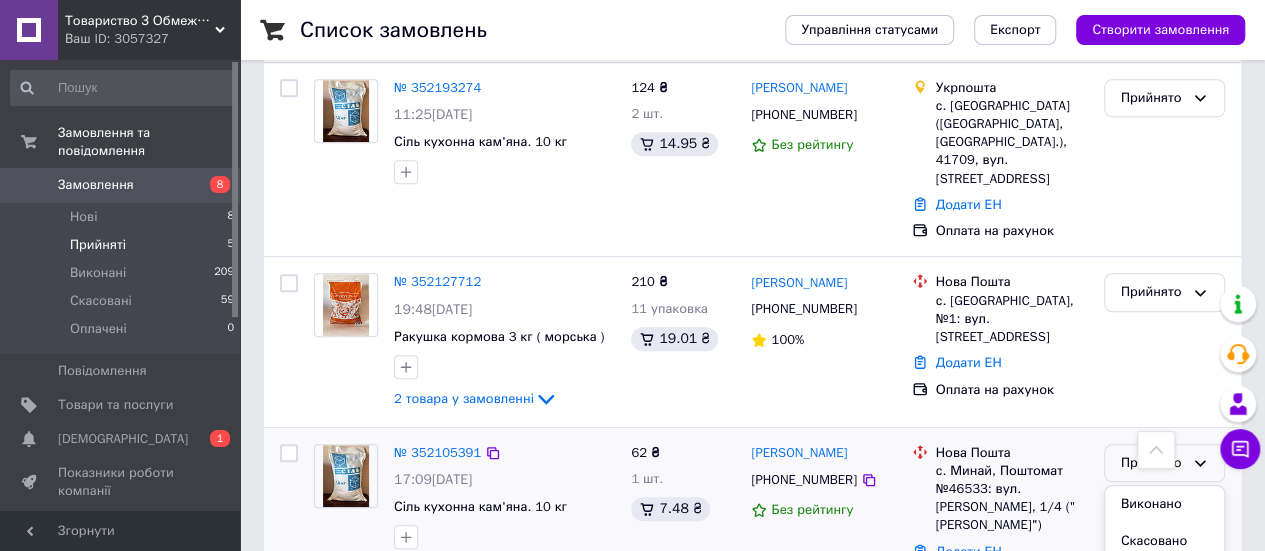 click on "Виконано" at bounding box center [1164, 504] 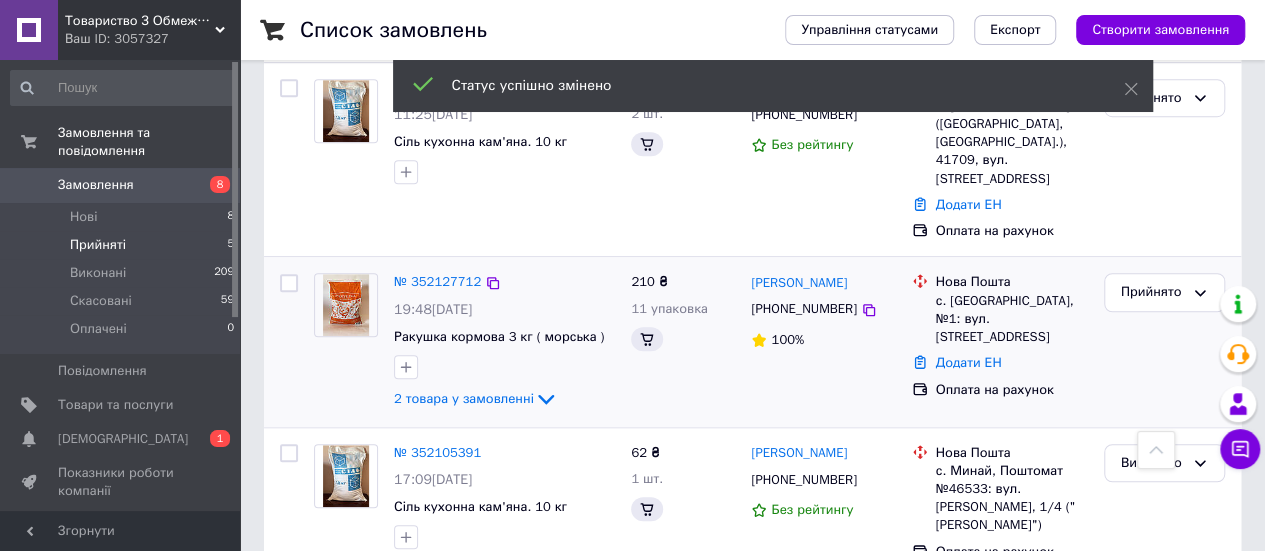 scroll, scrollTop: 558, scrollLeft: 0, axis: vertical 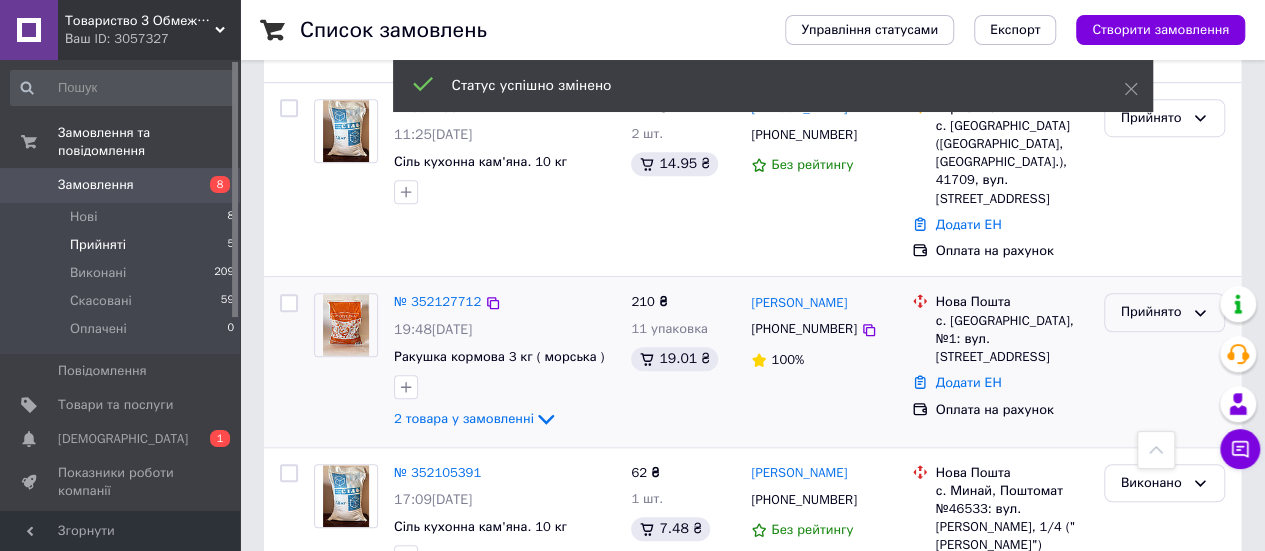 click on "Прийнято" at bounding box center [1152, 312] 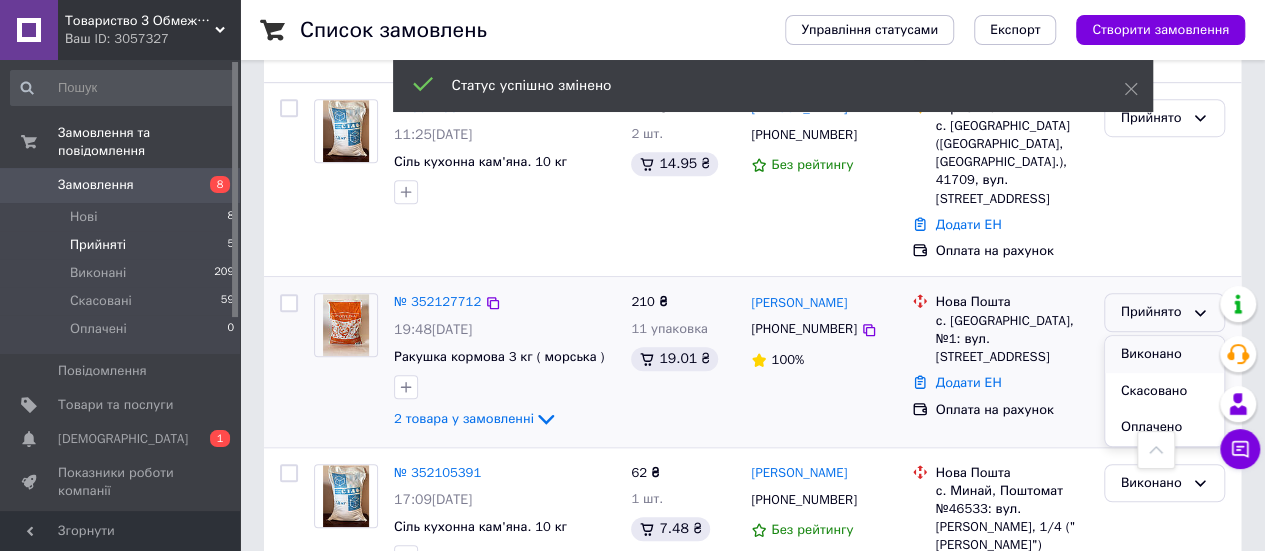 click on "Виконано" at bounding box center (1164, 354) 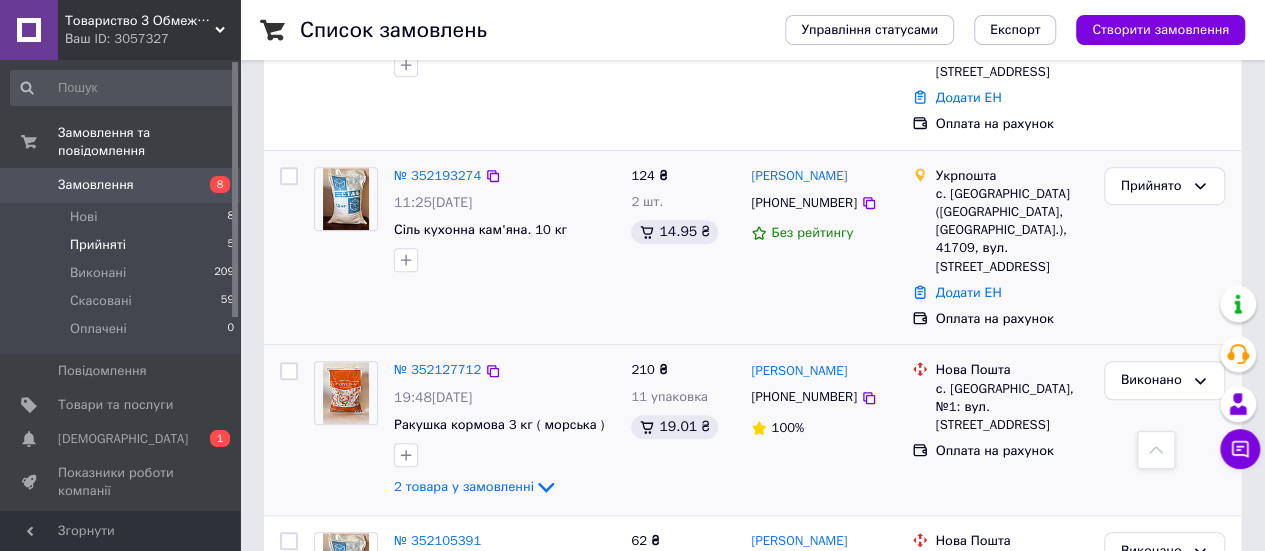 scroll, scrollTop: 458, scrollLeft: 0, axis: vertical 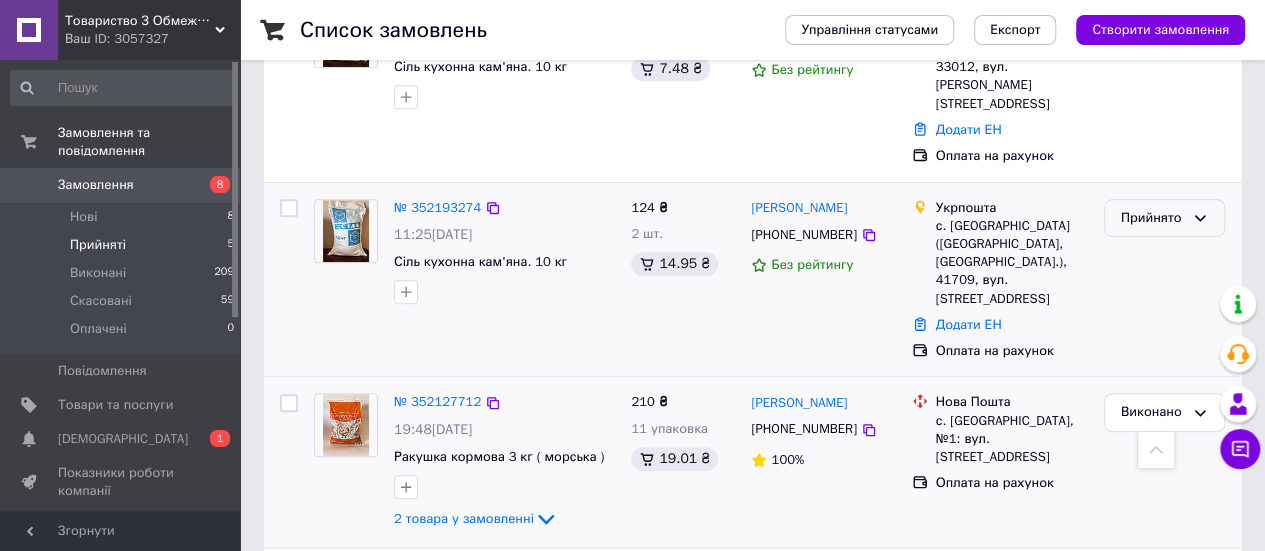 click on "Прийнято" at bounding box center [1152, 218] 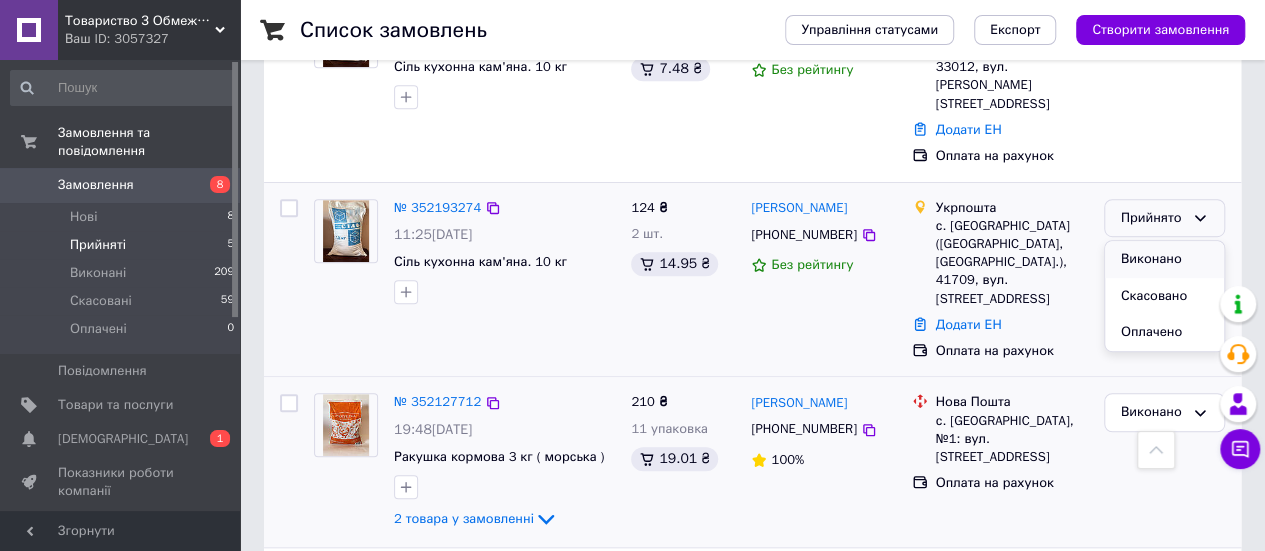click on "Виконано" at bounding box center (1164, 259) 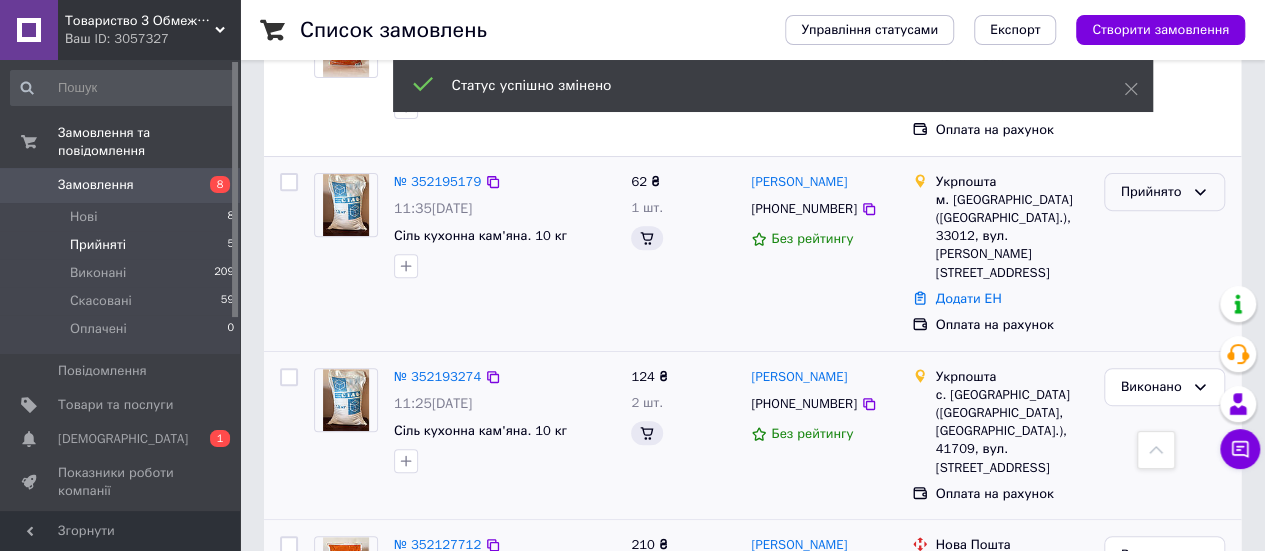 scroll, scrollTop: 258, scrollLeft: 0, axis: vertical 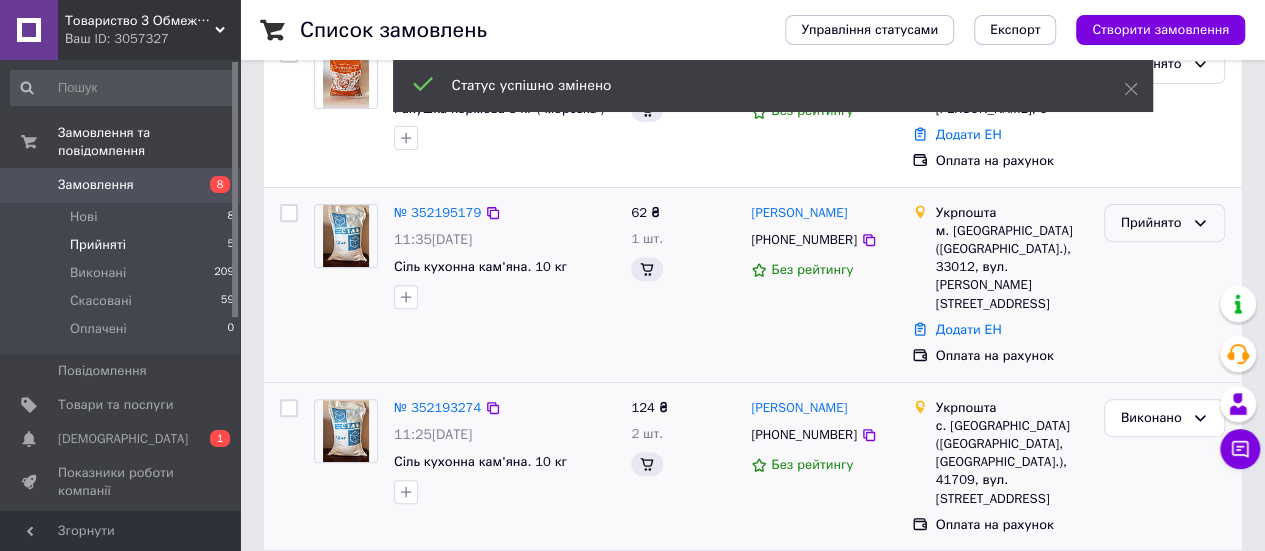 drag, startPoint x: 1174, startPoint y: 190, endPoint x: 1184, endPoint y: 205, distance: 18.027756 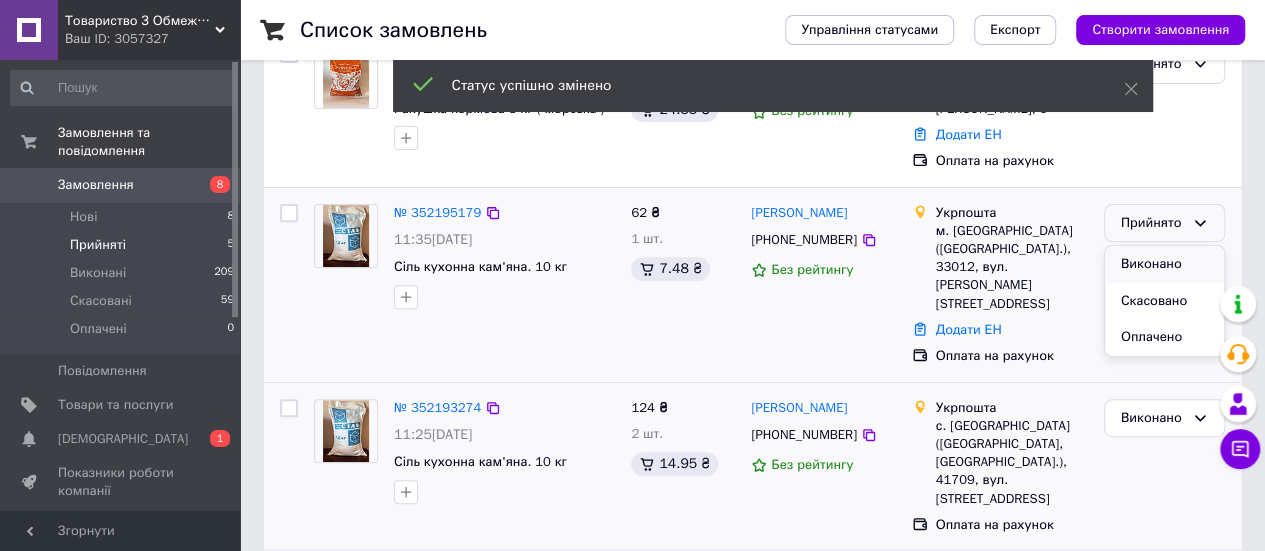 click on "Виконано" at bounding box center (1164, 264) 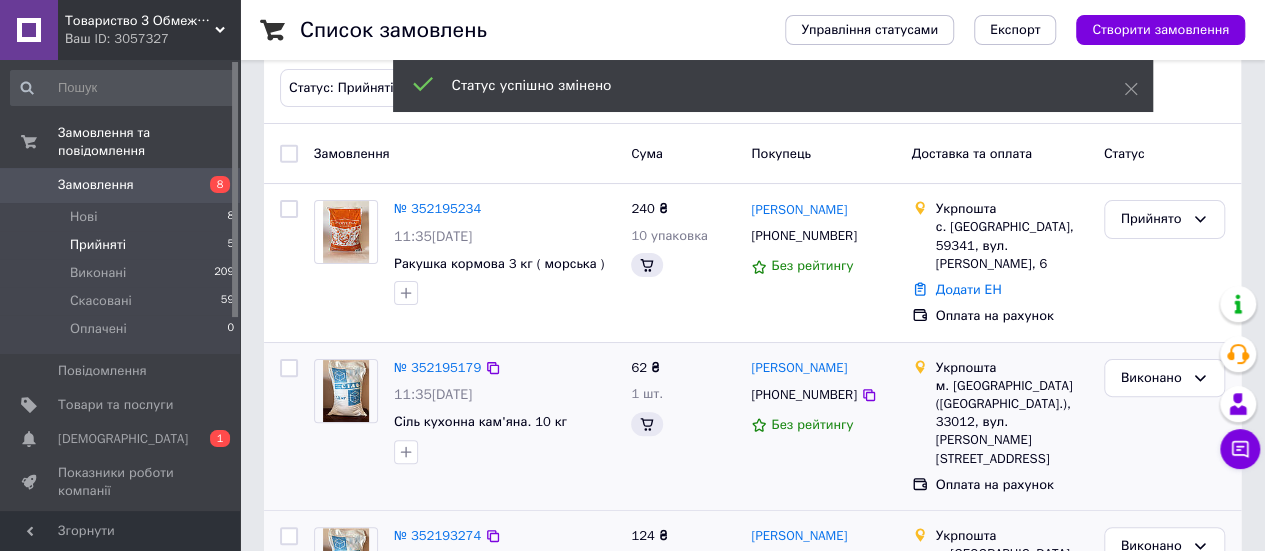 scroll, scrollTop: 58, scrollLeft: 0, axis: vertical 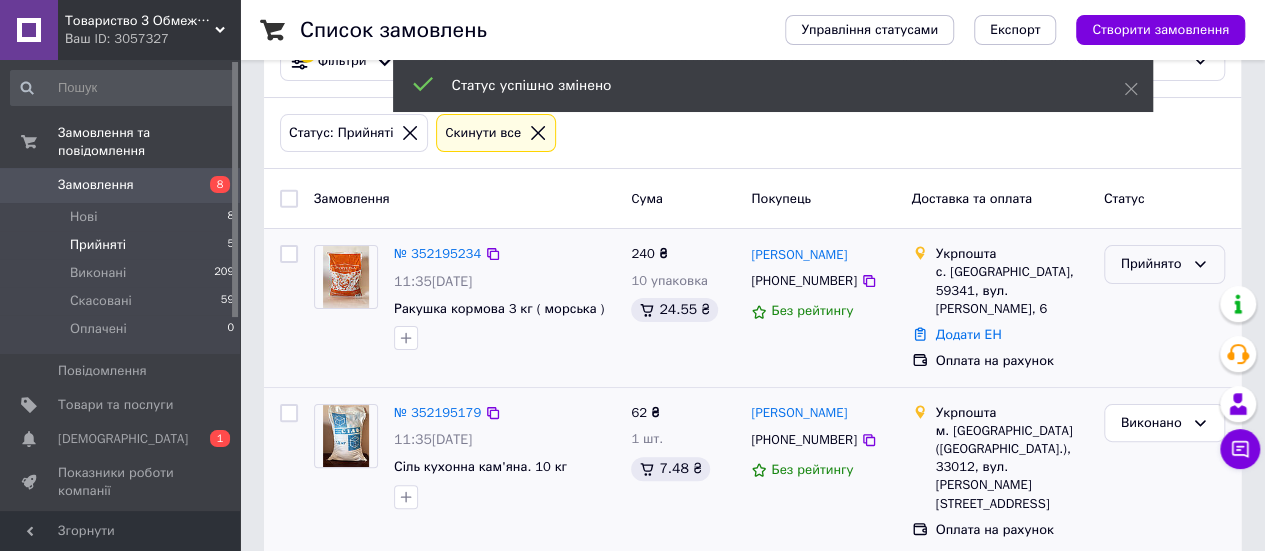 click on "Прийнято" at bounding box center (1164, 264) 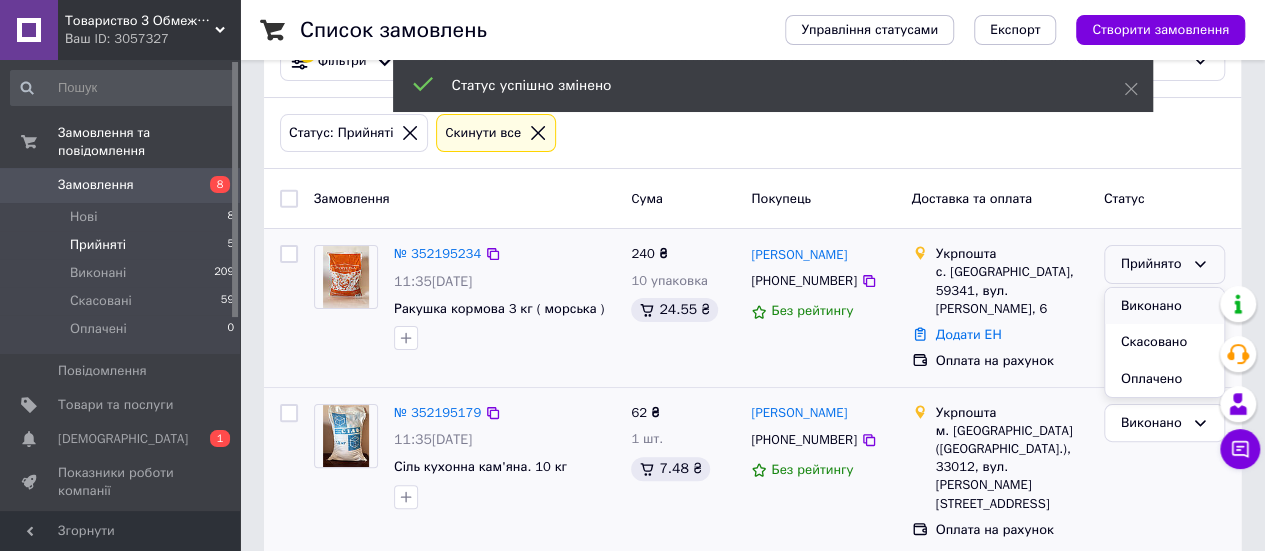click on "Виконано" at bounding box center (1164, 306) 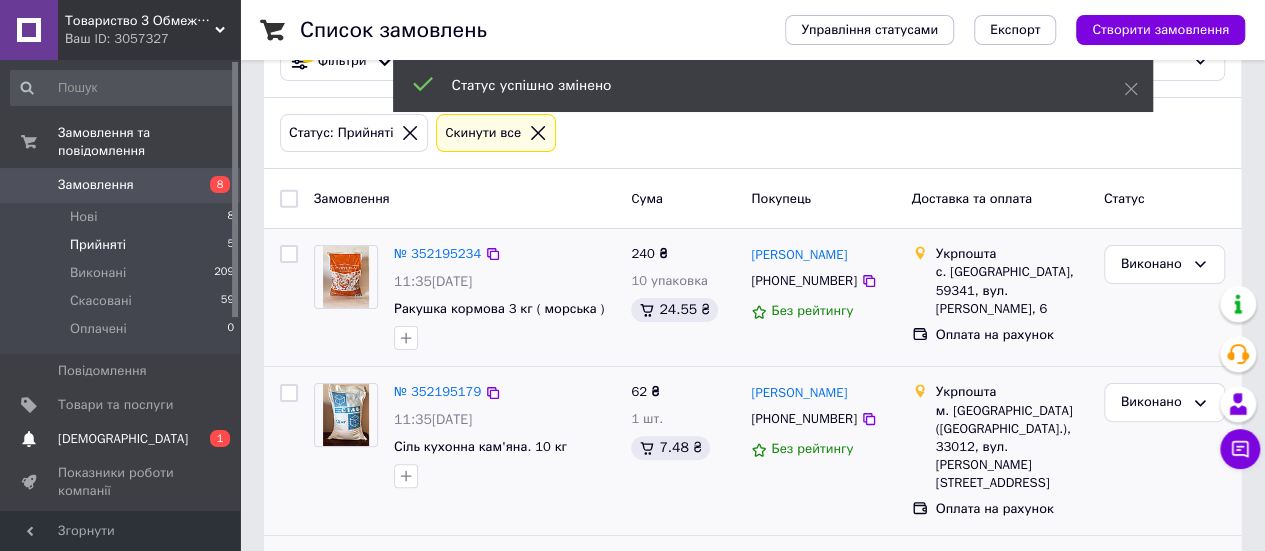 click on "[DEMOGRAPHIC_DATA]" at bounding box center (121, 439) 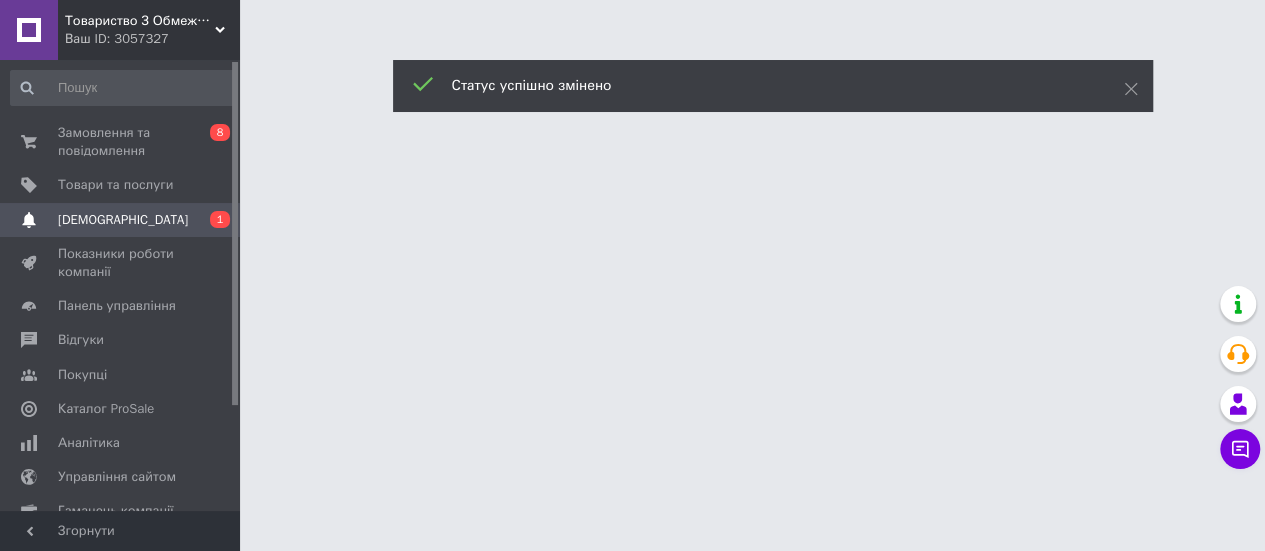 scroll, scrollTop: 0, scrollLeft: 0, axis: both 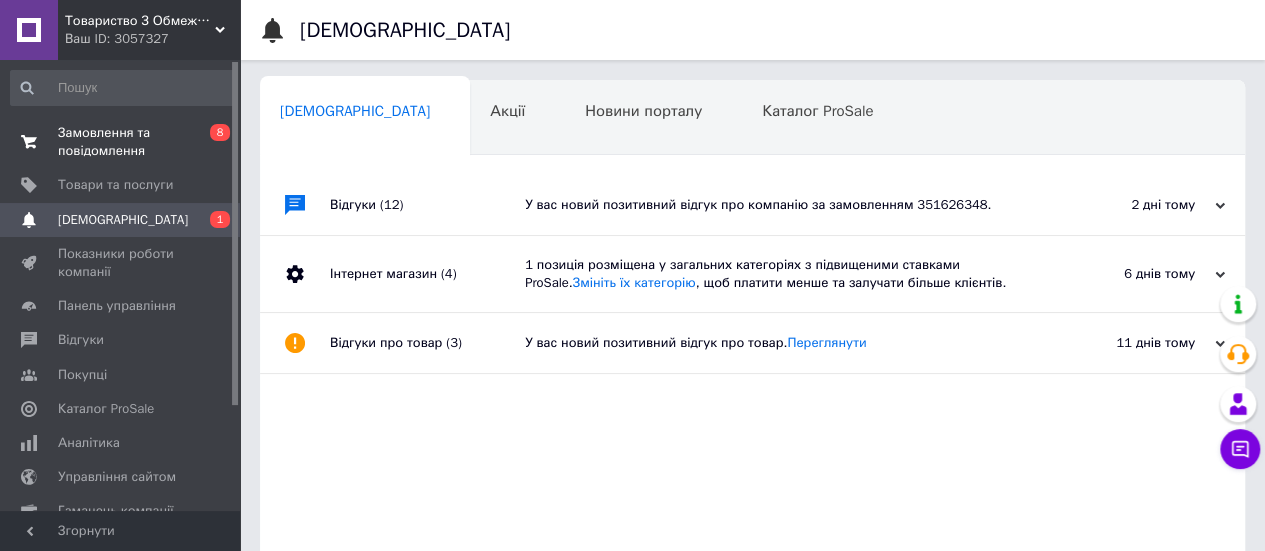 click on "Замовлення та повідомлення" at bounding box center [121, 142] 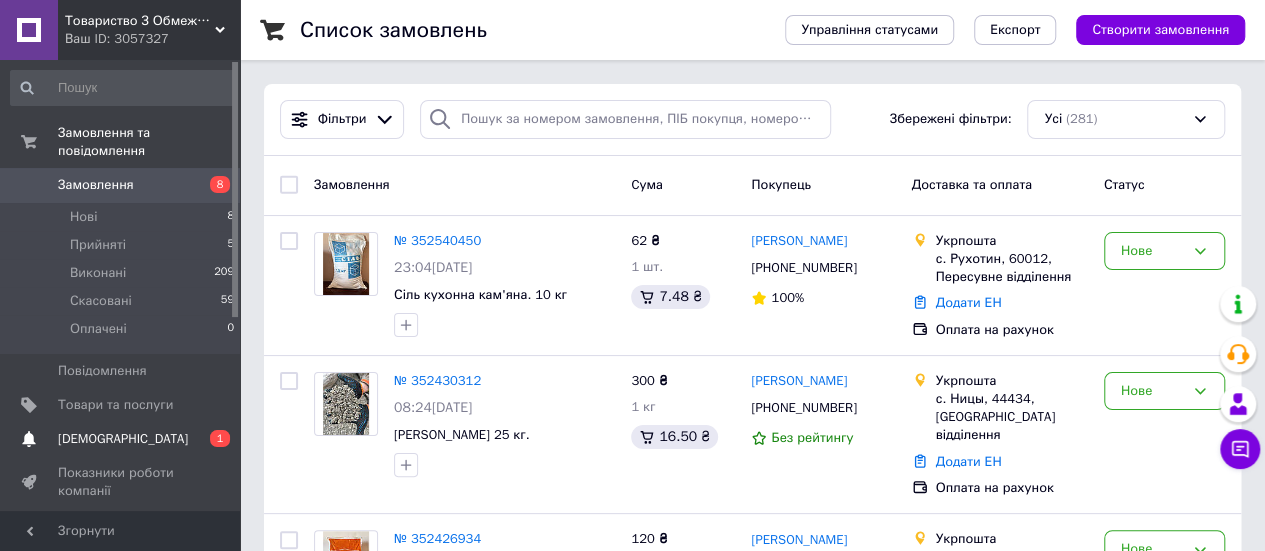 click on "[DEMOGRAPHIC_DATA]" at bounding box center [121, 439] 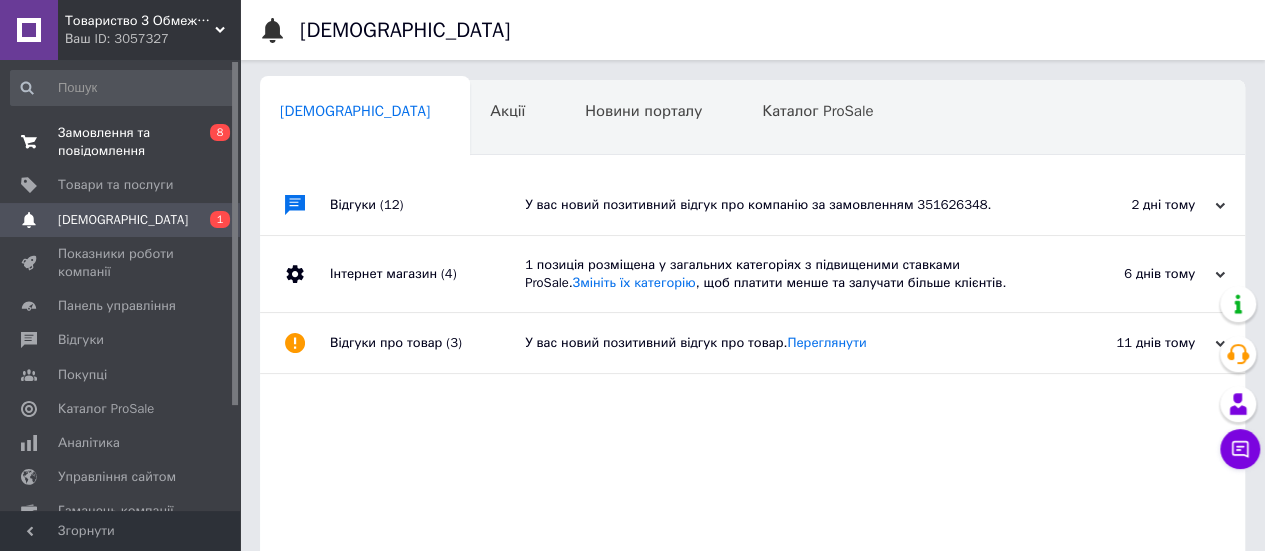 click on "Замовлення та повідомлення" at bounding box center (121, 142) 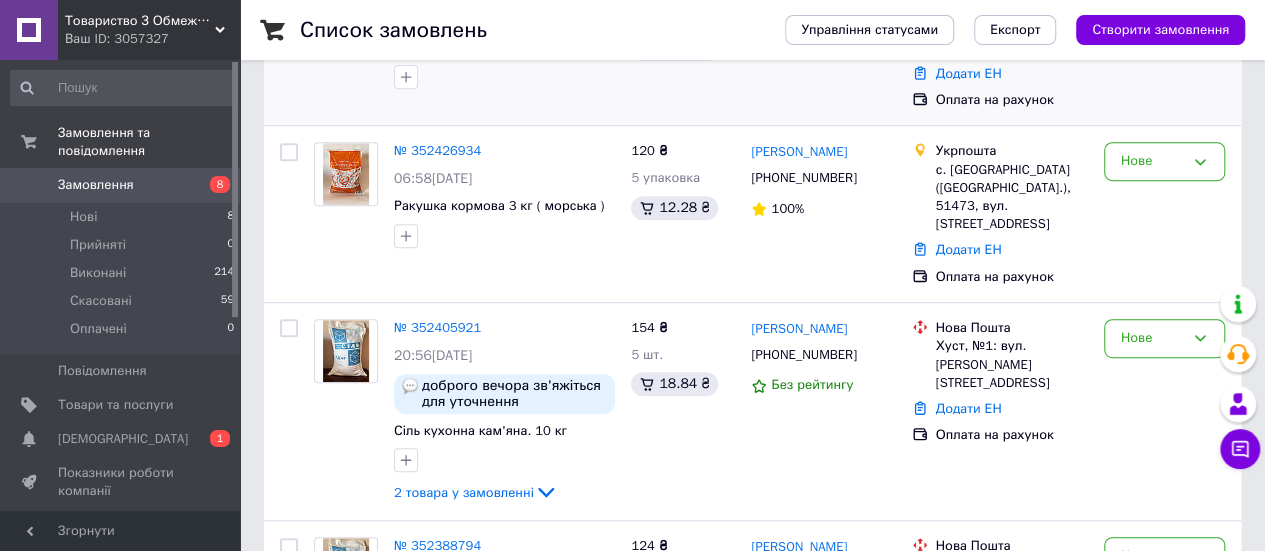 scroll, scrollTop: 500, scrollLeft: 0, axis: vertical 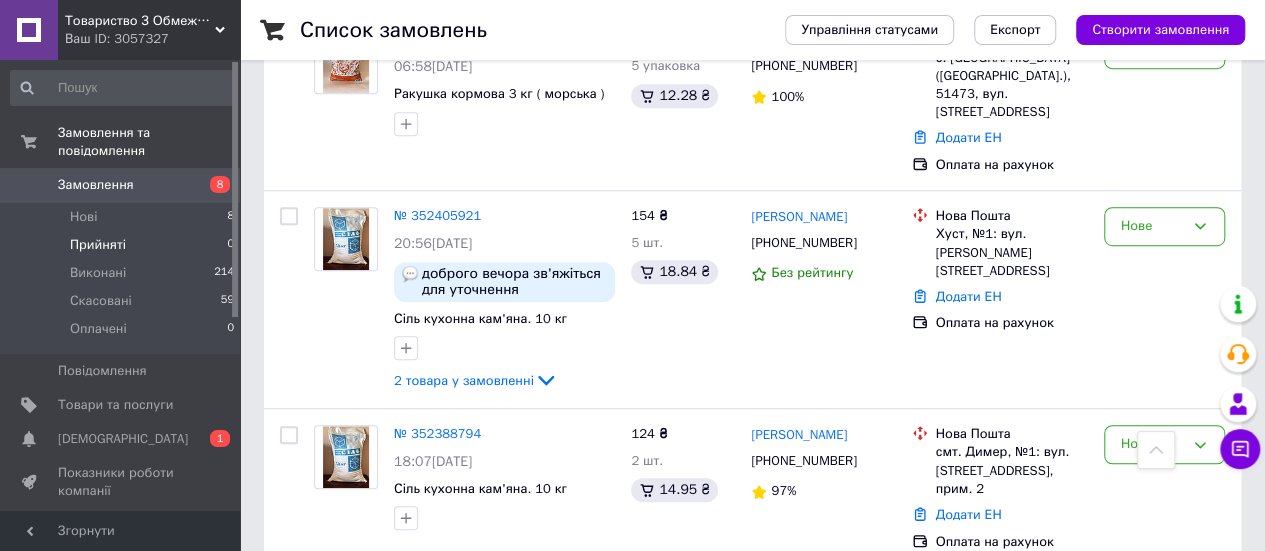 click on "Прийняті 0" at bounding box center [123, 245] 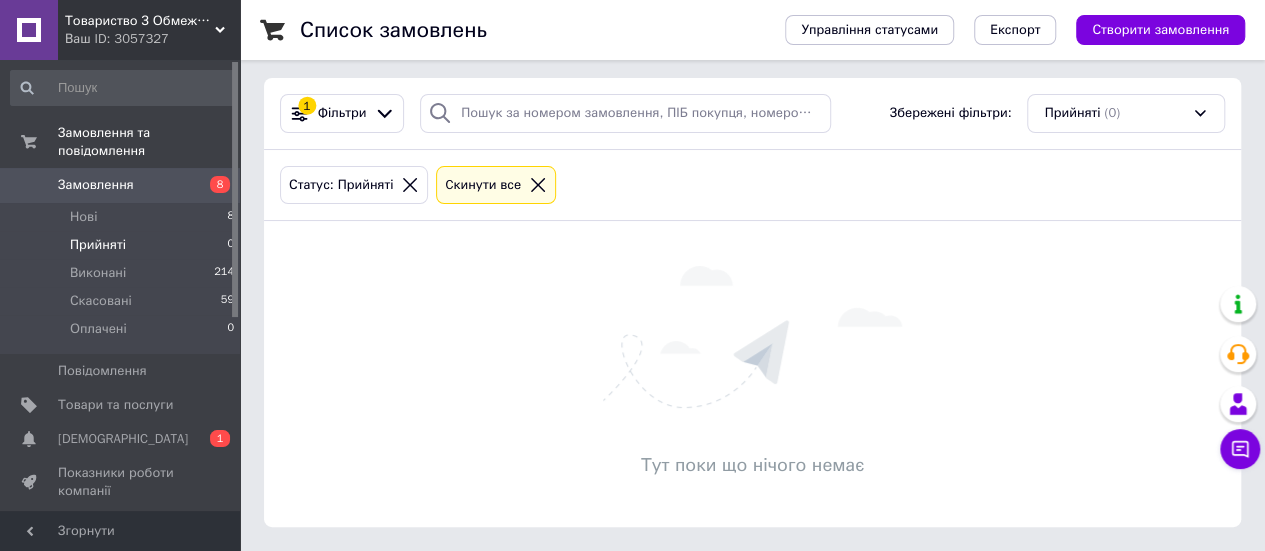 scroll, scrollTop: 0, scrollLeft: 0, axis: both 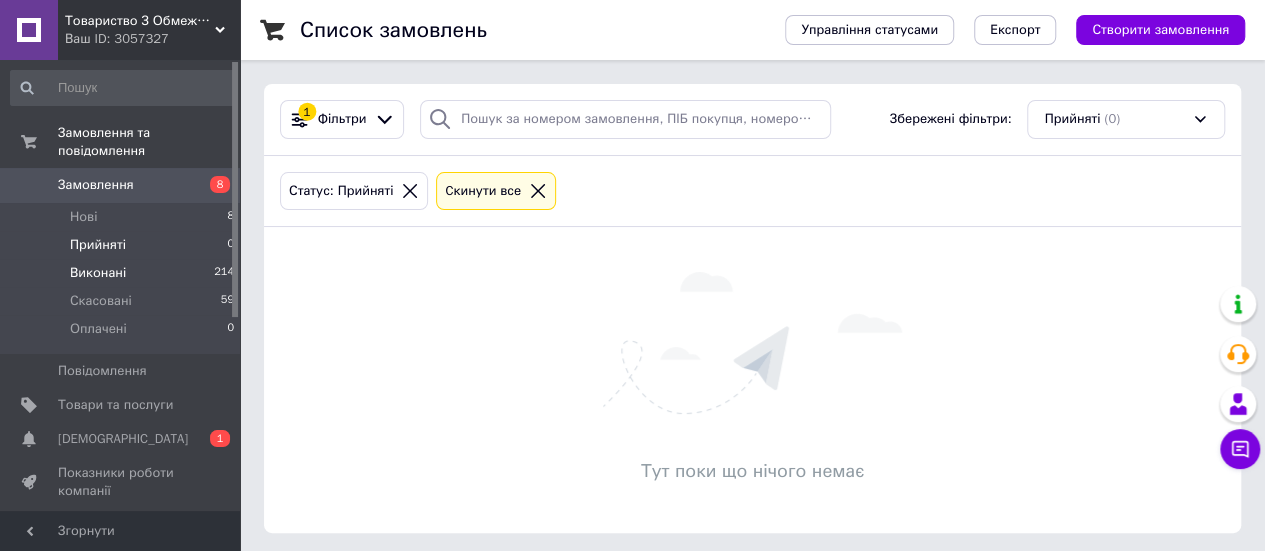 click on "Виконані 214" at bounding box center [123, 273] 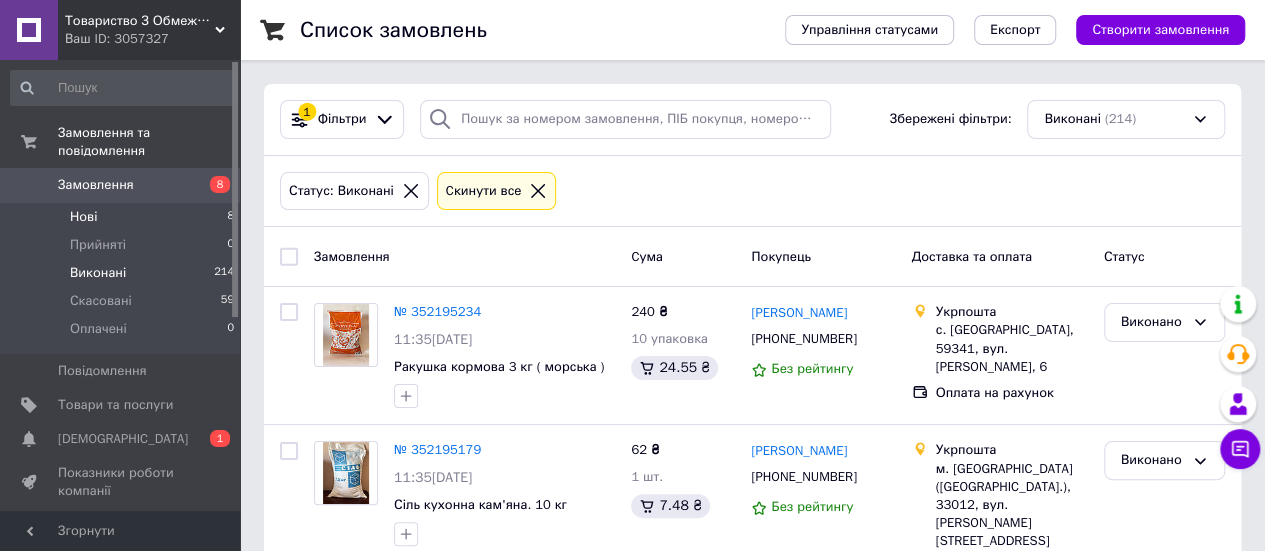 click on "Нові 8" at bounding box center (123, 217) 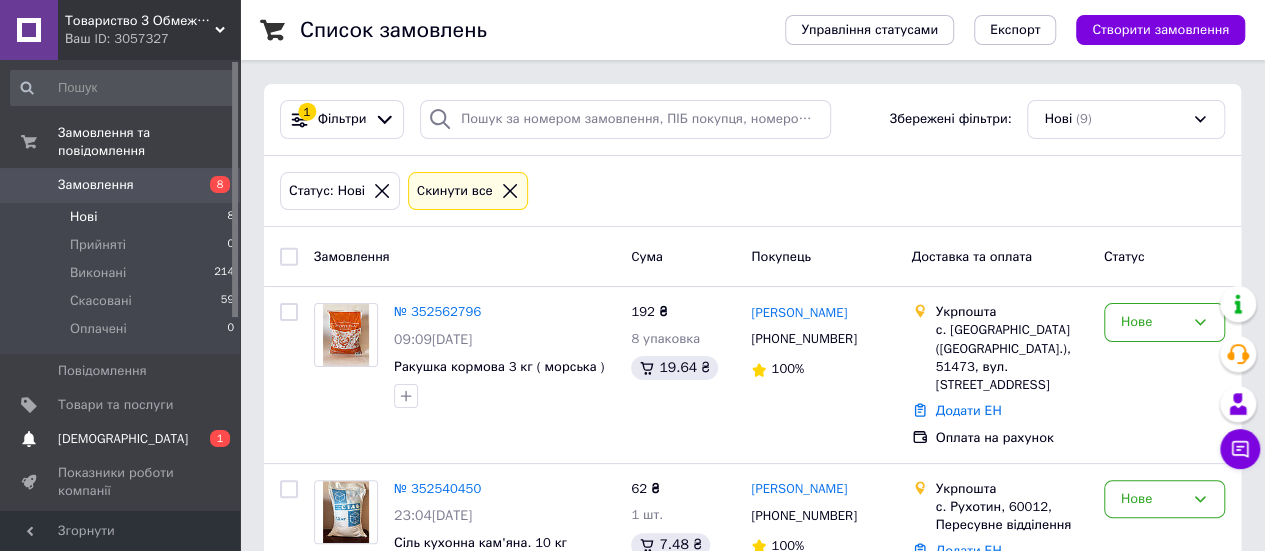 click on "[DEMOGRAPHIC_DATA]" at bounding box center (121, 439) 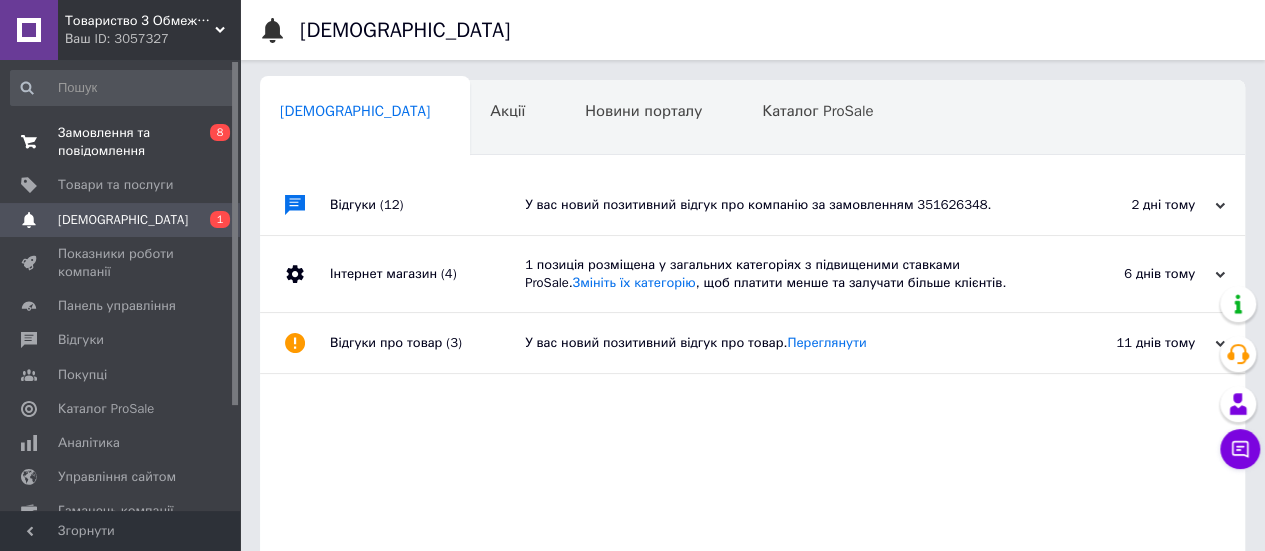 click on "Замовлення та повідомлення" at bounding box center [121, 142] 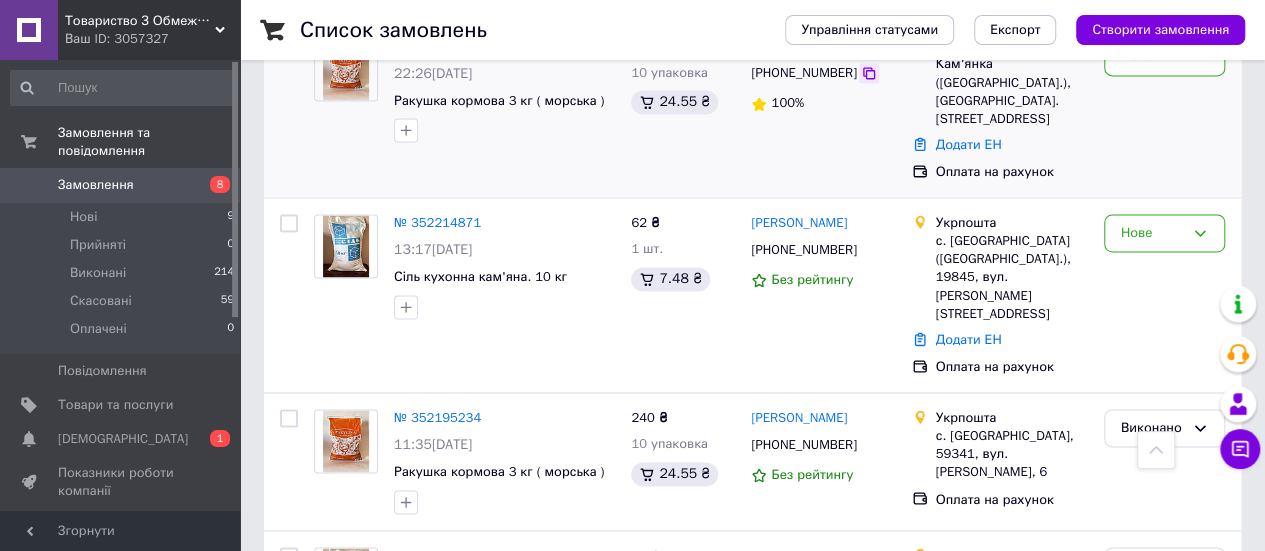 scroll, scrollTop: 1700, scrollLeft: 0, axis: vertical 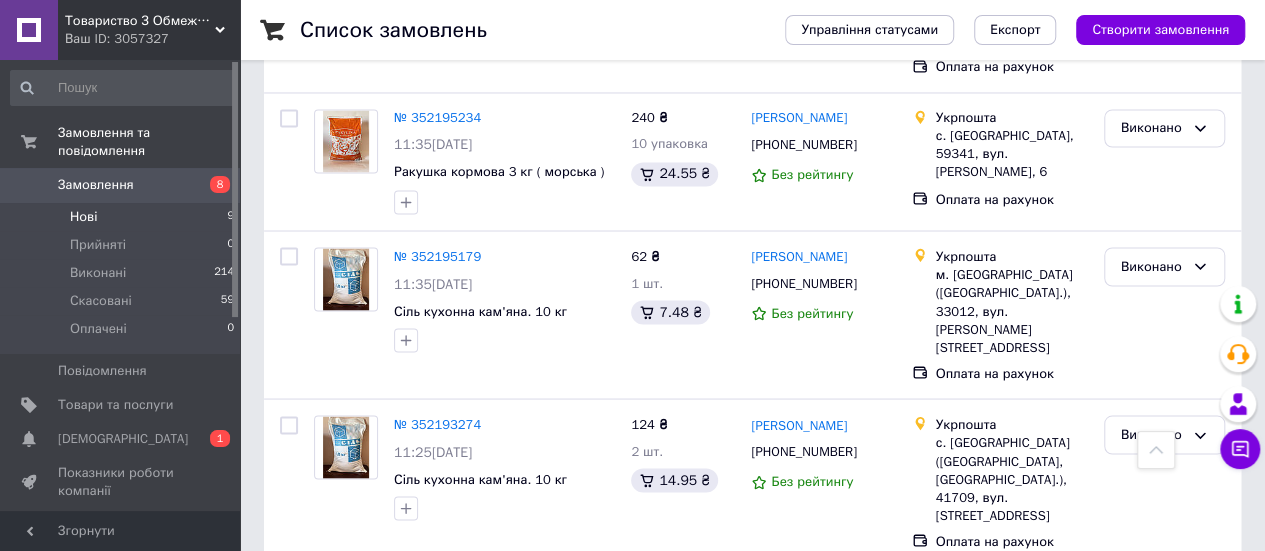 click on "Нові 9" at bounding box center (123, 217) 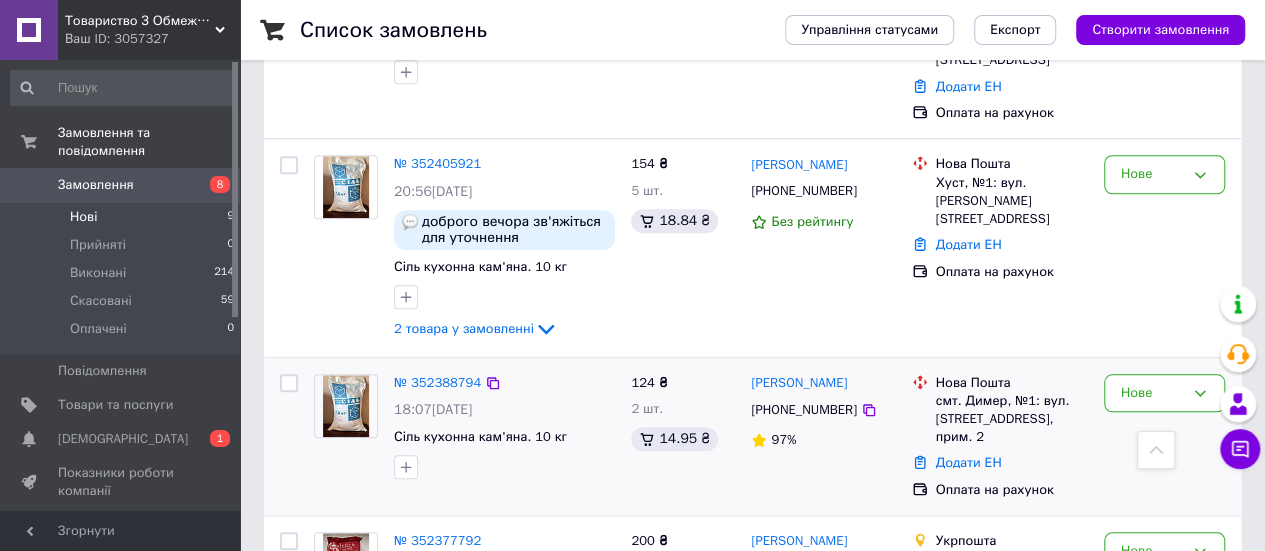 scroll, scrollTop: 1200, scrollLeft: 0, axis: vertical 